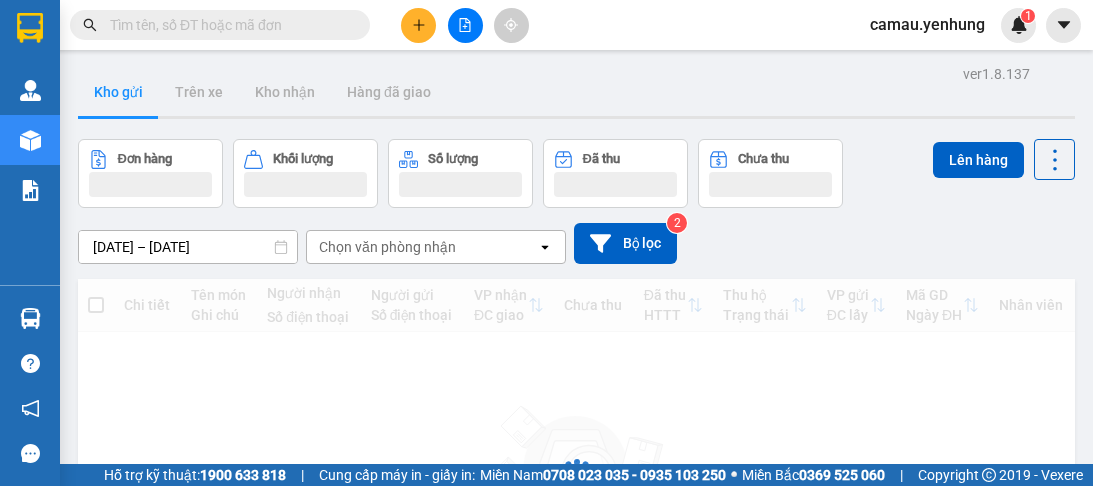 scroll, scrollTop: 0, scrollLeft: 0, axis: both 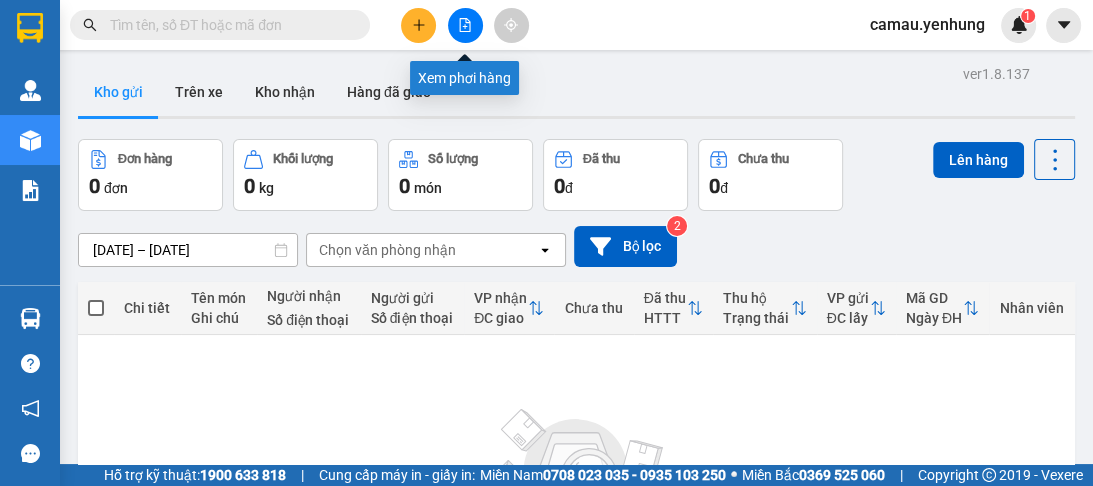 click 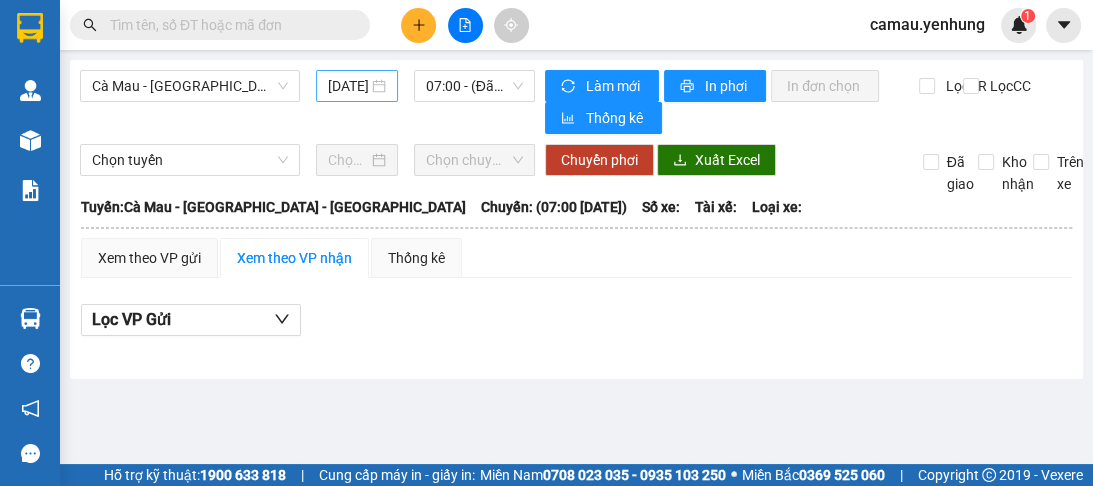 click on "[DATE]" at bounding box center [357, 86] 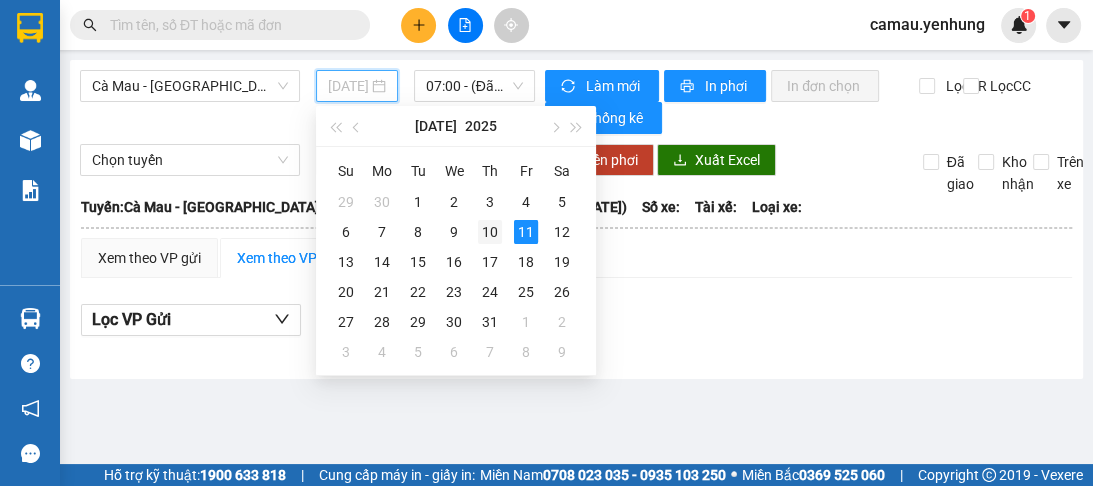 click on "10" at bounding box center [490, 232] 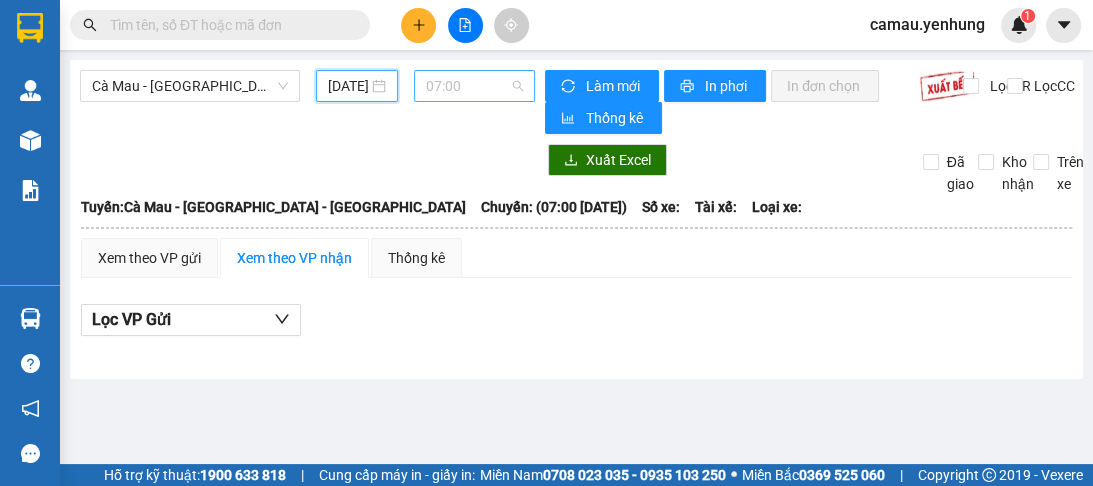 click on "07:00" at bounding box center (474, 86) 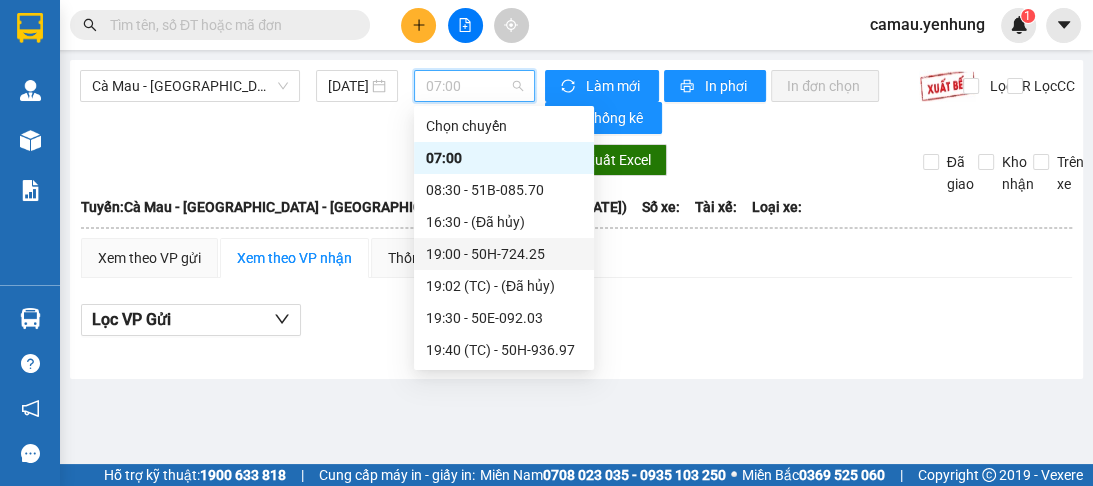 click on "19:00     - 50H-724.25" at bounding box center [504, 254] 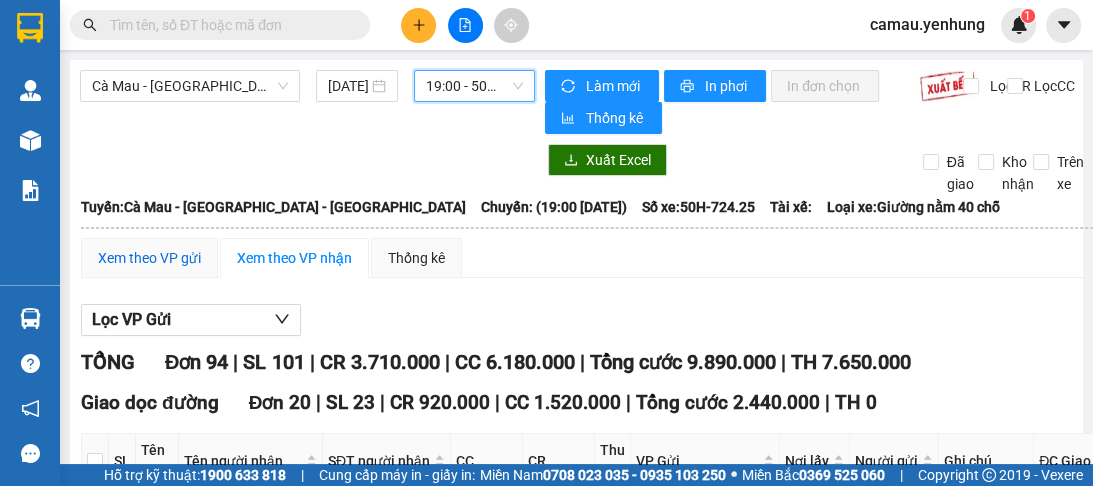 click on "Xem theo VP gửi" at bounding box center [149, 258] 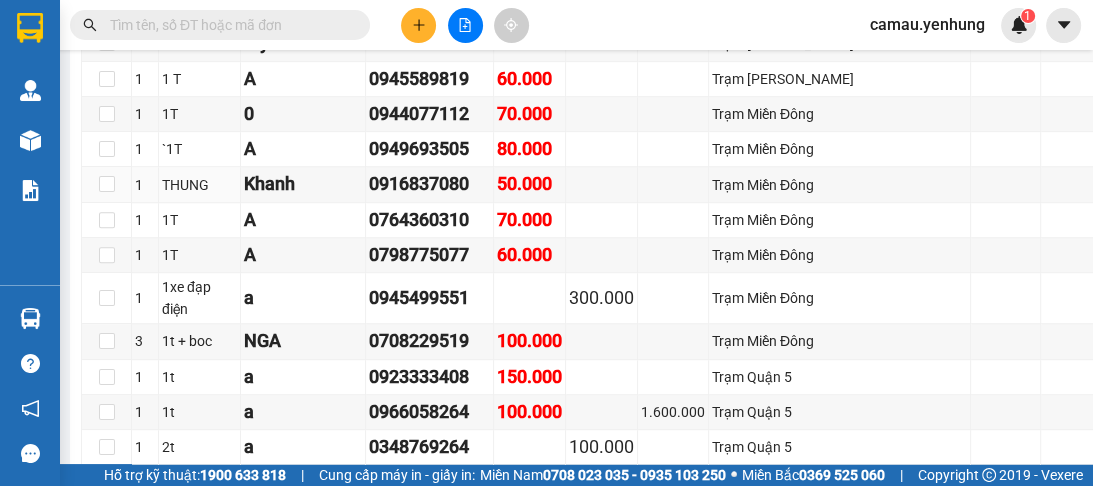 scroll, scrollTop: 960, scrollLeft: 0, axis: vertical 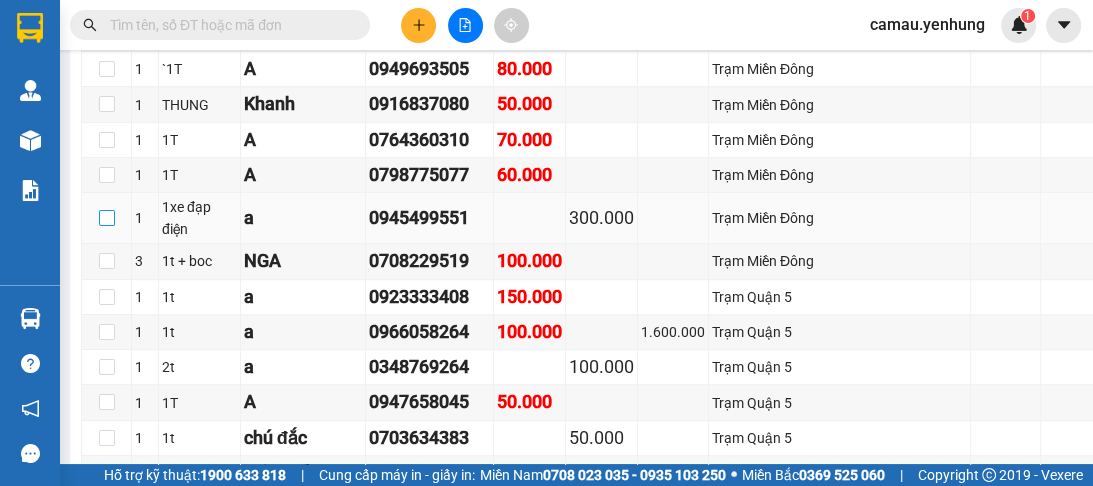 click at bounding box center [107, 218] 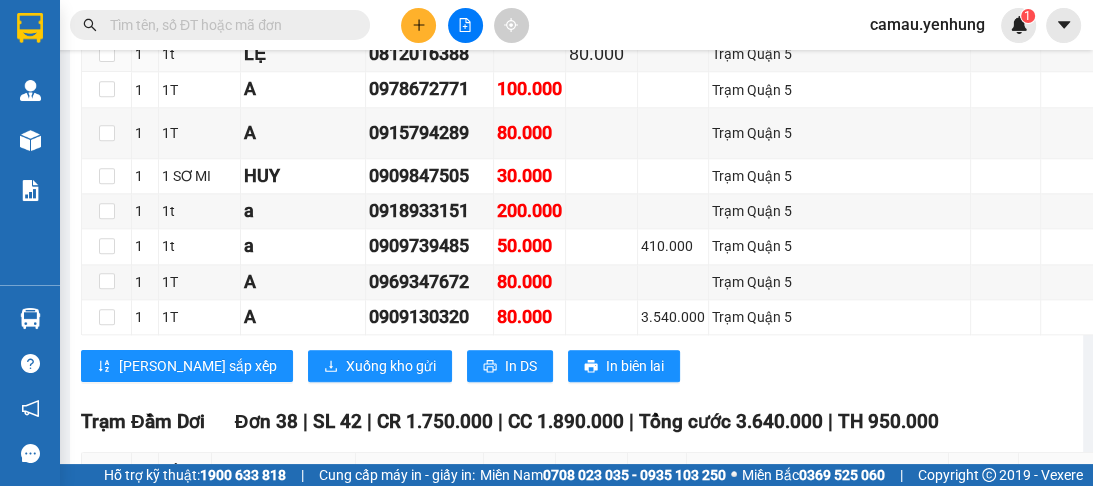 scroll, scrollTop: 1600, scrollLeft: 0, axis: vertical 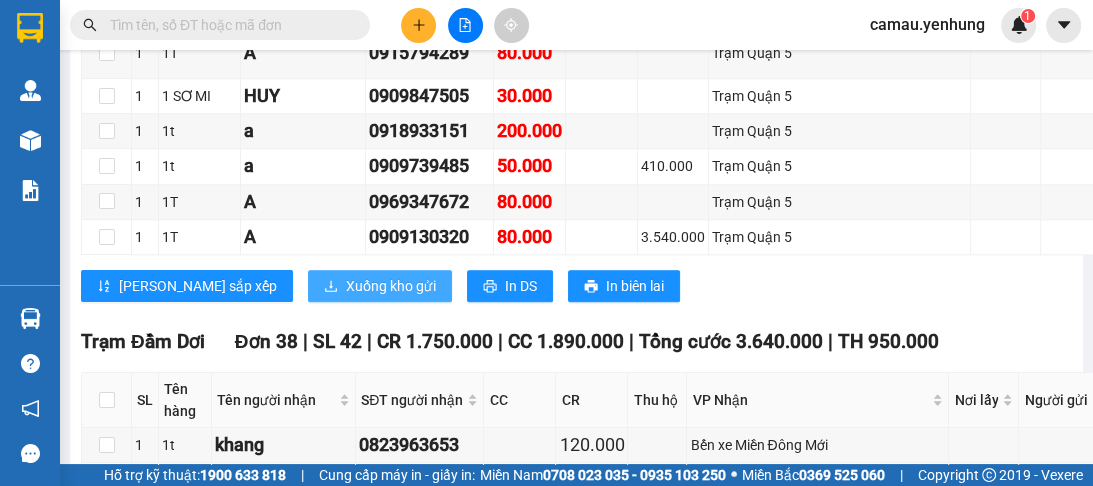 click on "Xuống kho gửi" at bounding box center [391, 286] 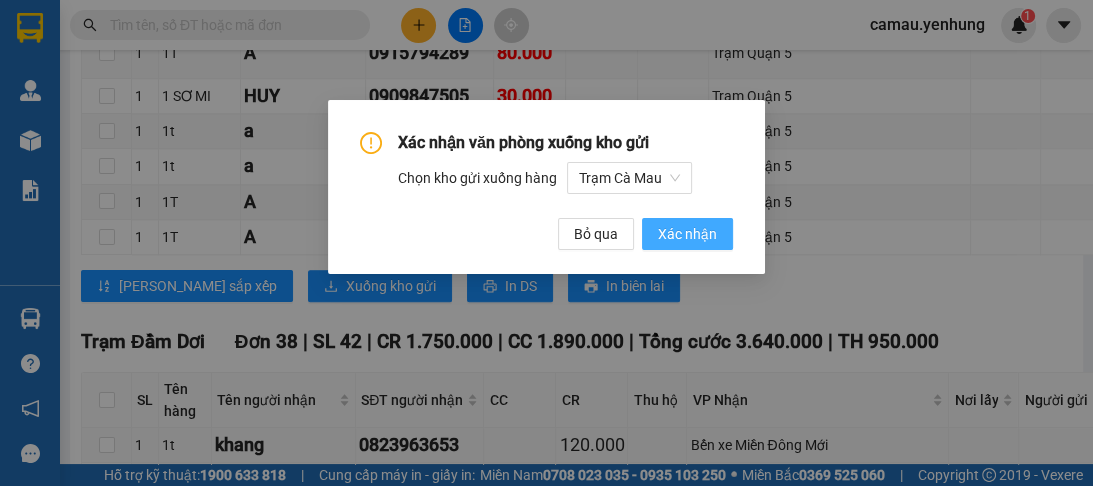 click on "Xác nhận" at bounding box center (687, 234) 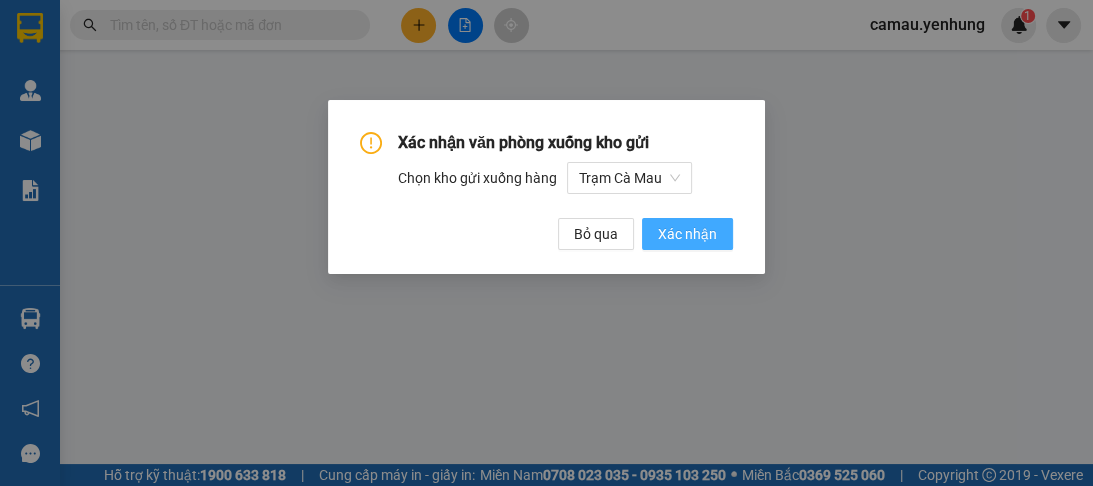 scroll, scrollTop: 0, scrollLeft: 0, axis: both 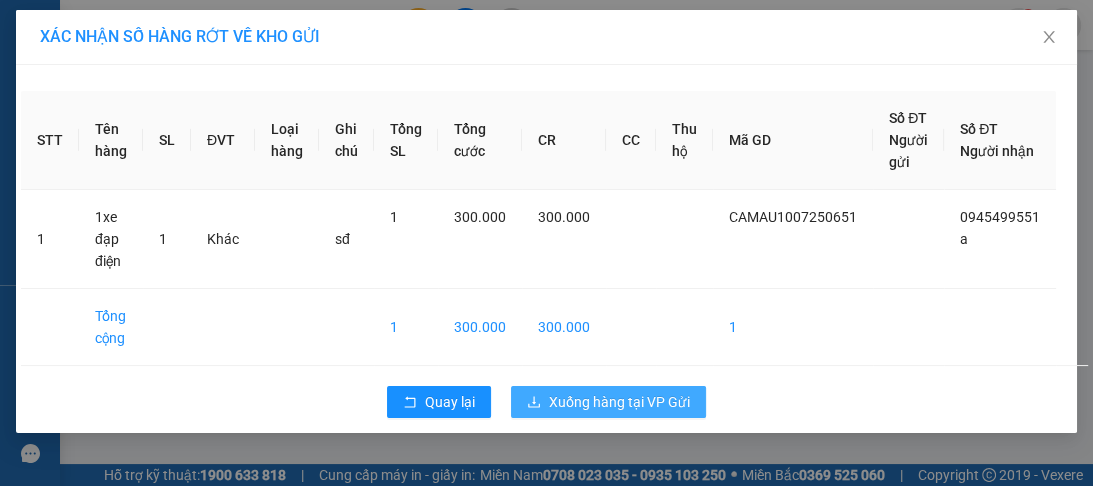 click on "Xuống hàng tại VP Gửi" at bounding box center (619, 402) 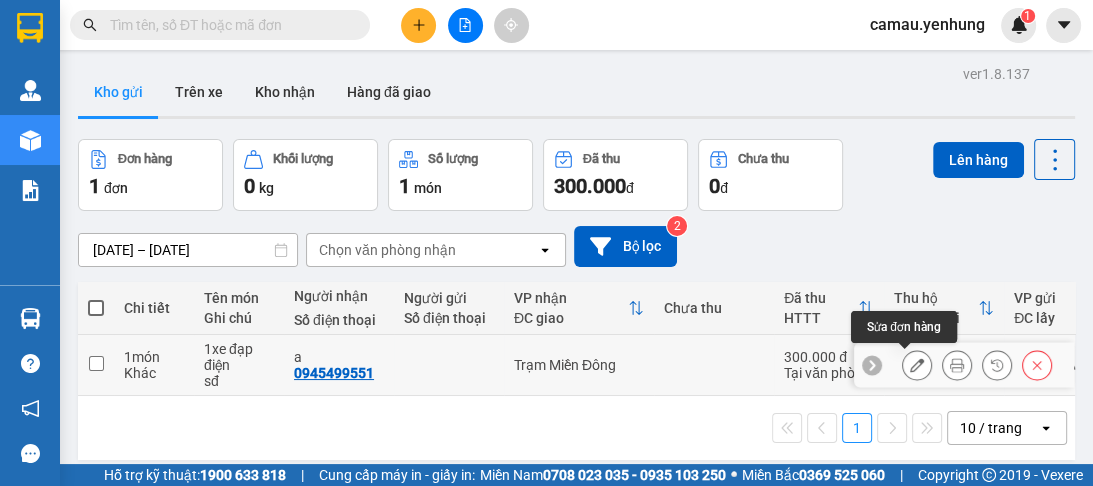 click 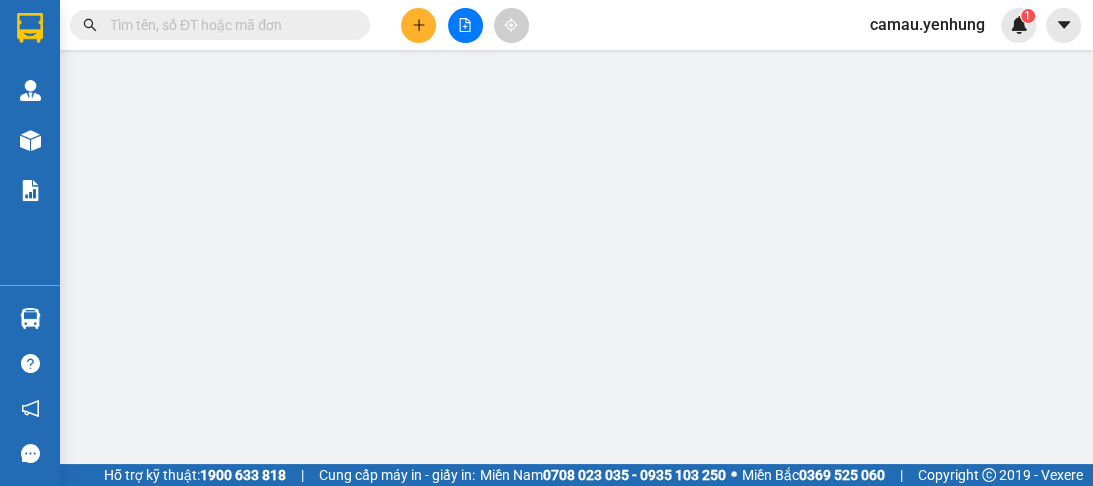 type on "0945499551" 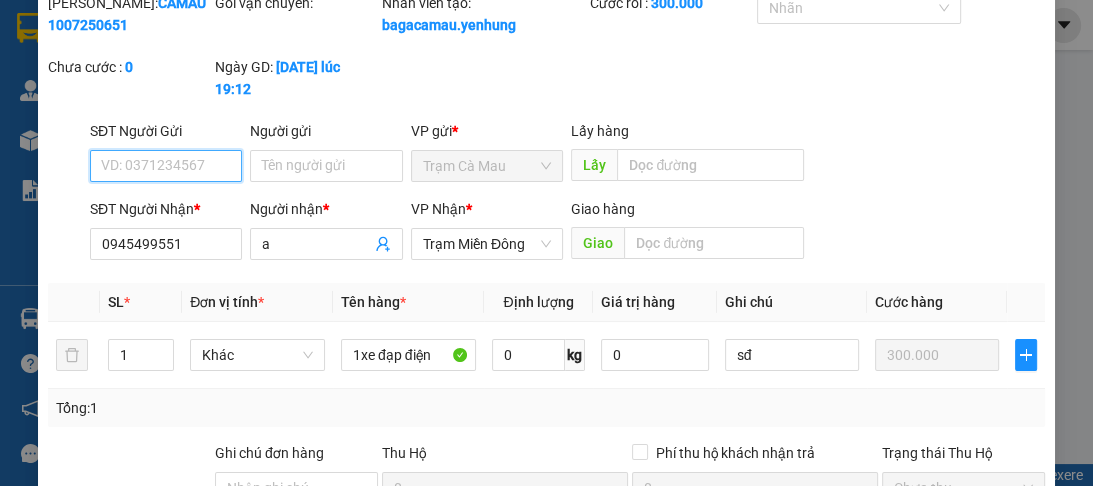 scroll, scrollTop: 240, scrollLeft: 0, axis: vertical 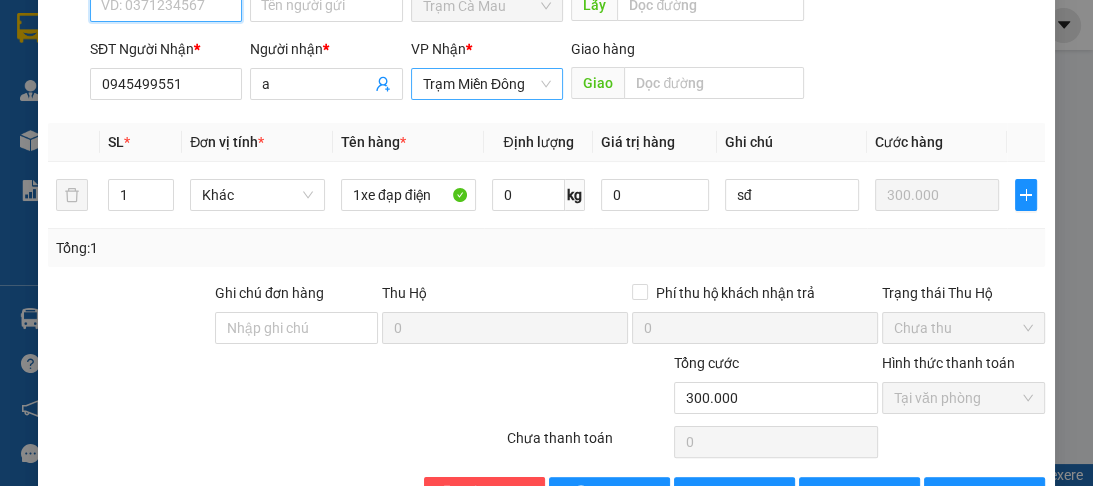 click on "Trạm Miền Đông" at bounding box center [487, 84] 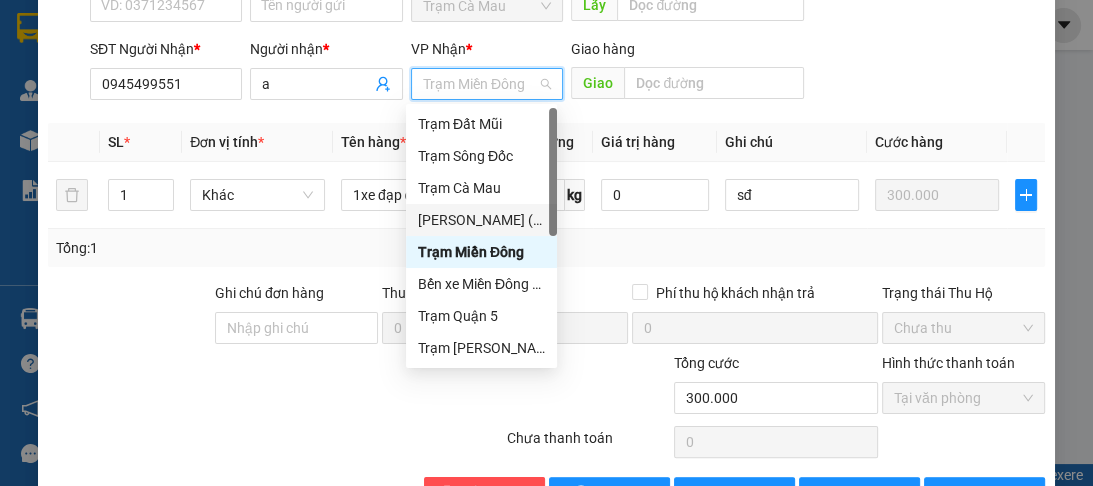 click on "[PERSON_NAME] ([GEOGRAPHIC_DATA])" at bounding box center (481, 220) 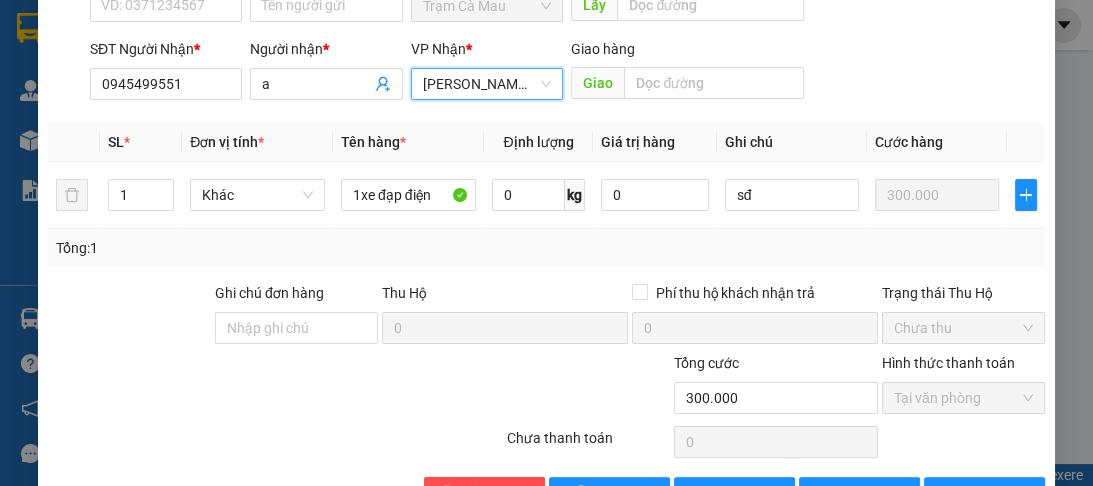 scroll, scrollTop: 301, scrollLeft: 0, axis: vertical 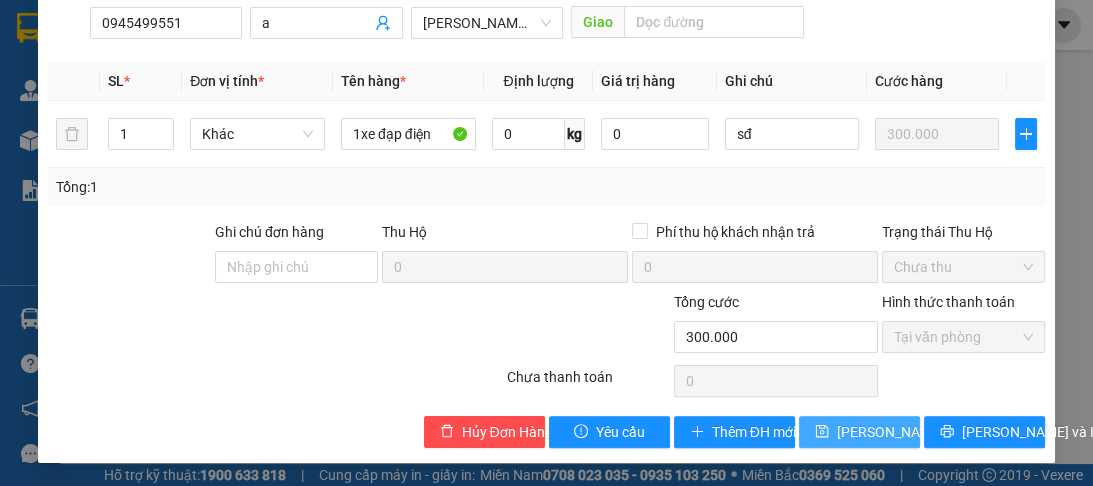 click on "[PERSON_NAME] đổi" at bounding box center (901, 432) 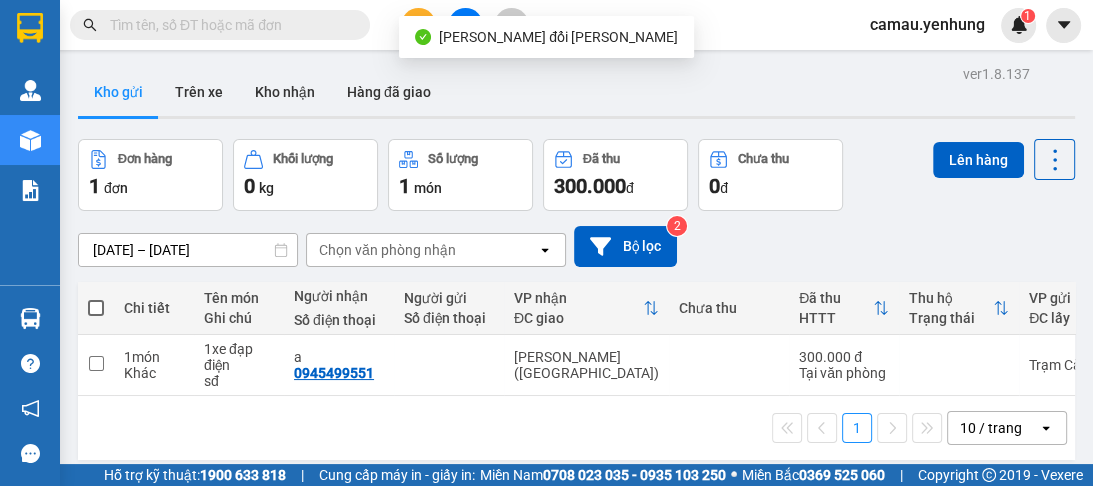click at bounding box center [96, 308] 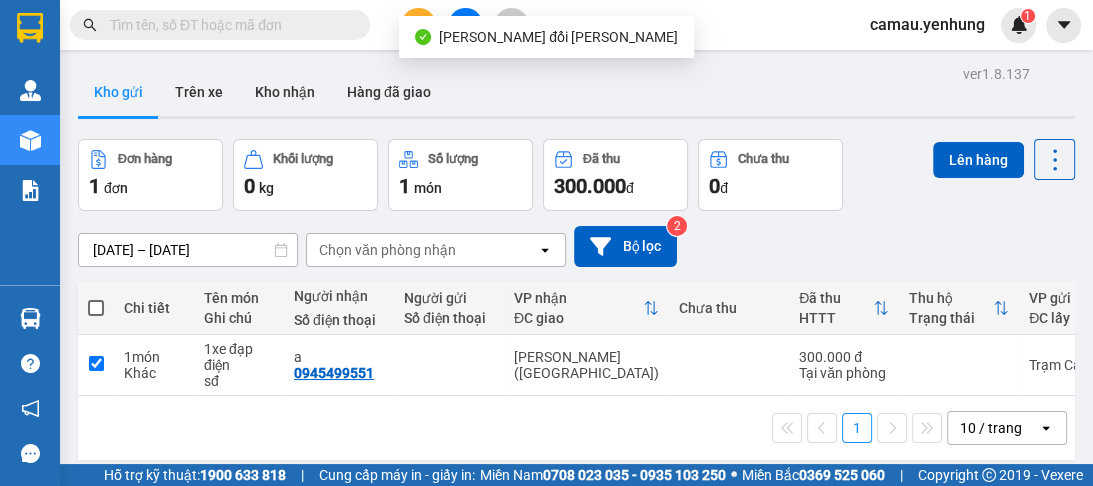 checkbox on "true" 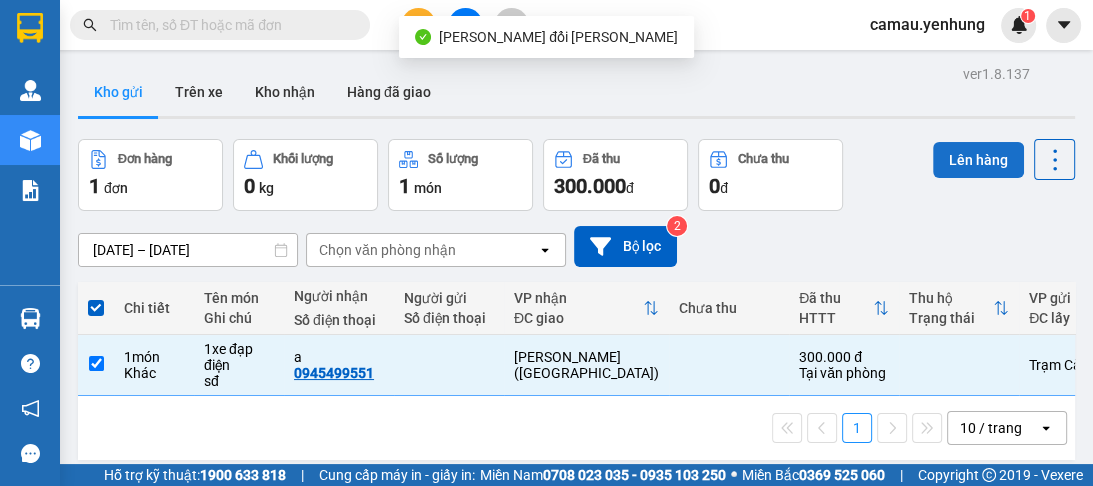 click on "Lên hàng" at bounding box center [978, 160] 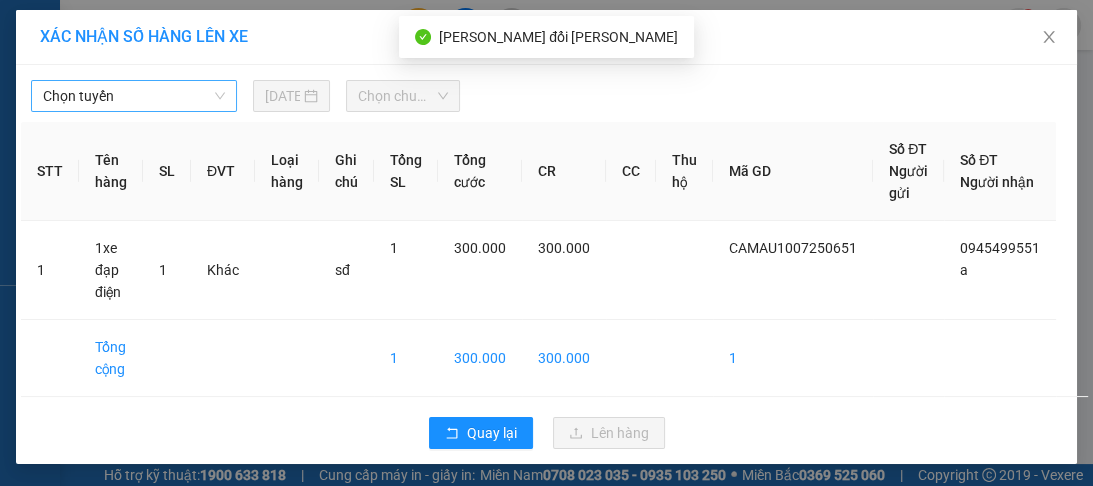 click on "Chọn tuyến" at bounding box center (134, 96) 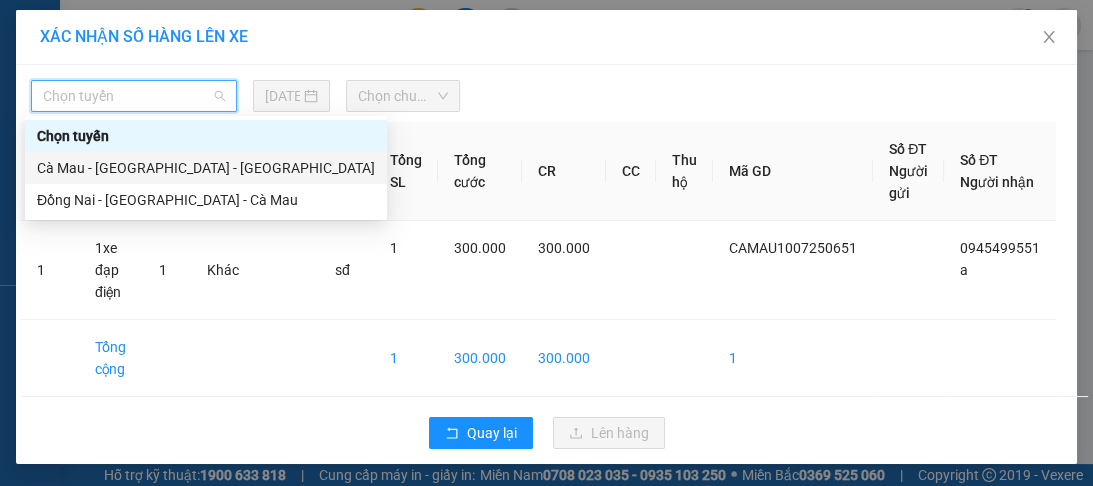 click on "Cà Mau - [GEOGRAPHIC_DATA] - [GEOGRAPHIC_DATA]" at bounding box center (206, 168) 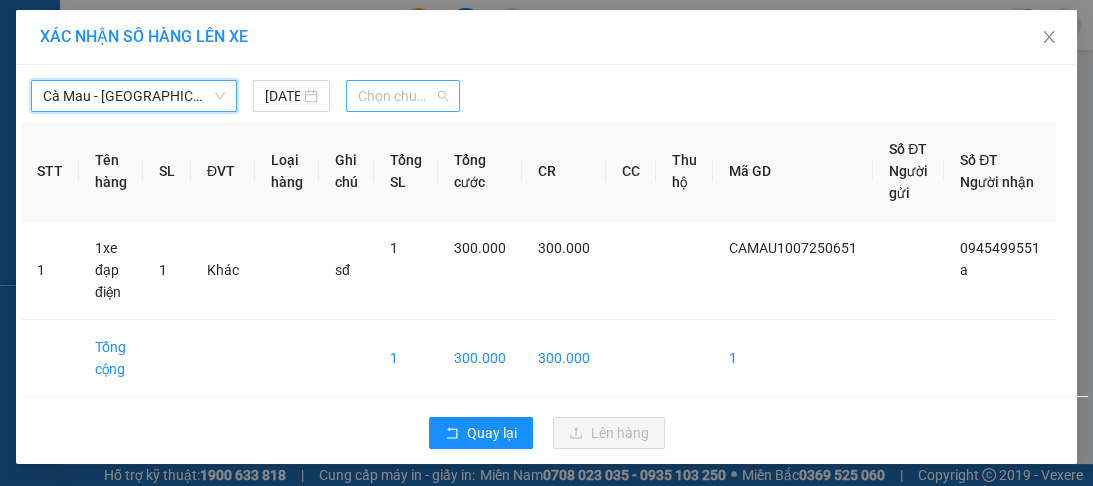 click on "Chọn chuyến" at bounding box center (403, 96) 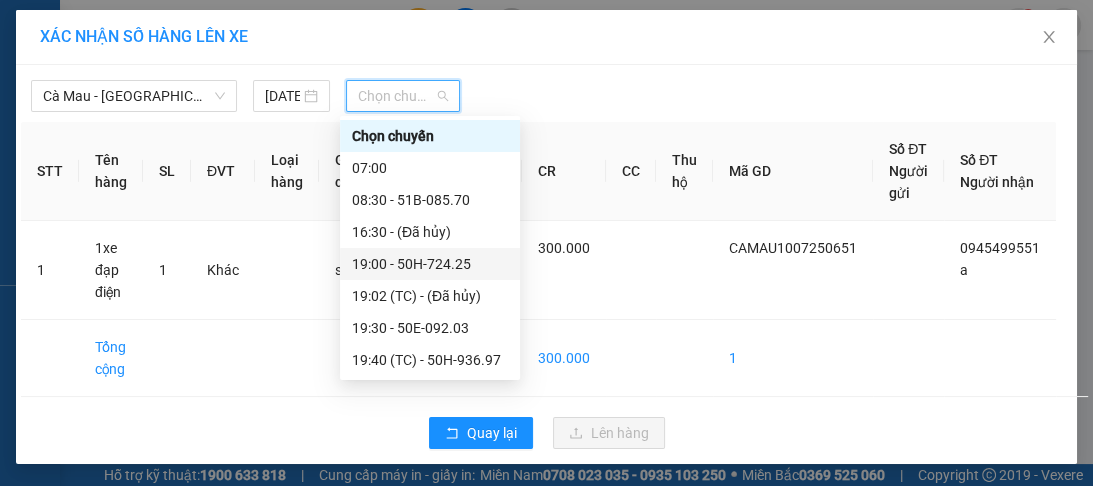 click on "19:00     - 50H-724.25" at bounding box center [430, 264] 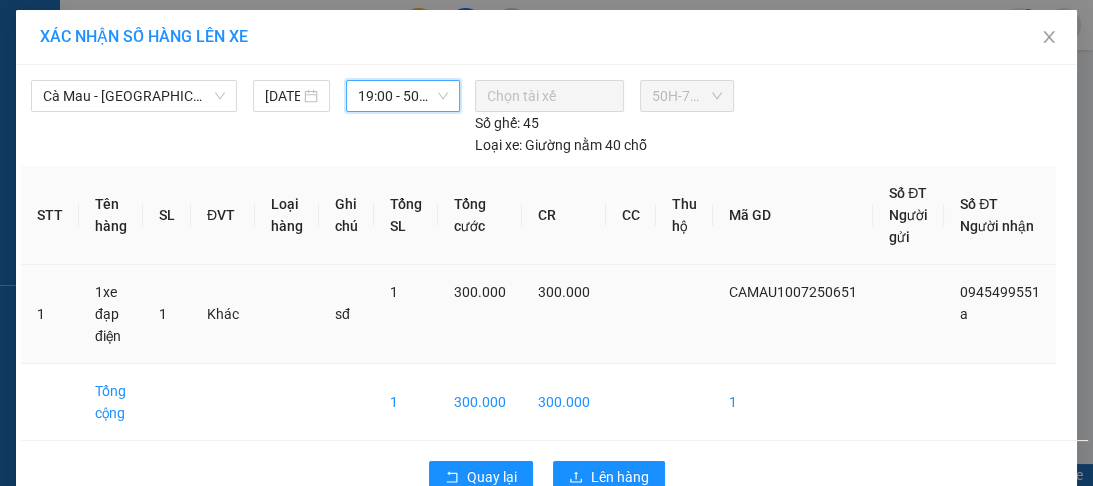 scroll, scrollTop: 45, scrollLeft: 0, axis: vertical 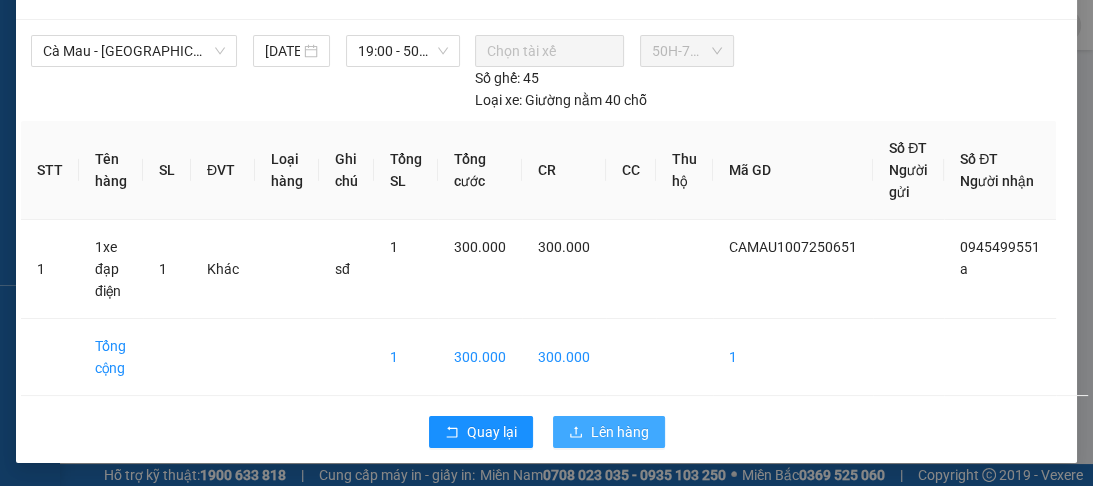 click on "Lên hàng" at bounding box center (620, 432) 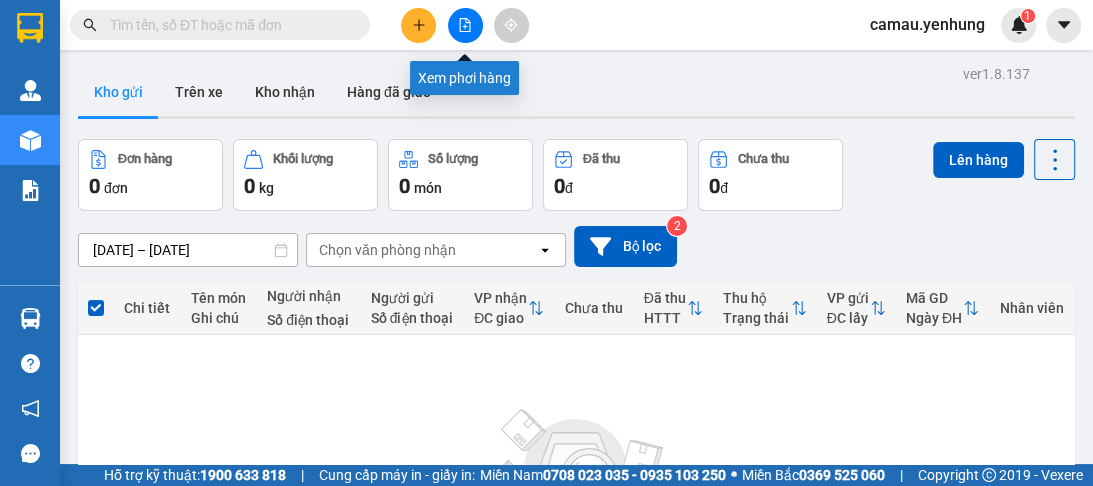 drag, startPoint x: 454, startPoint y: 28, endPoint x: 417, endPoint y: 42, distance: 39.56008 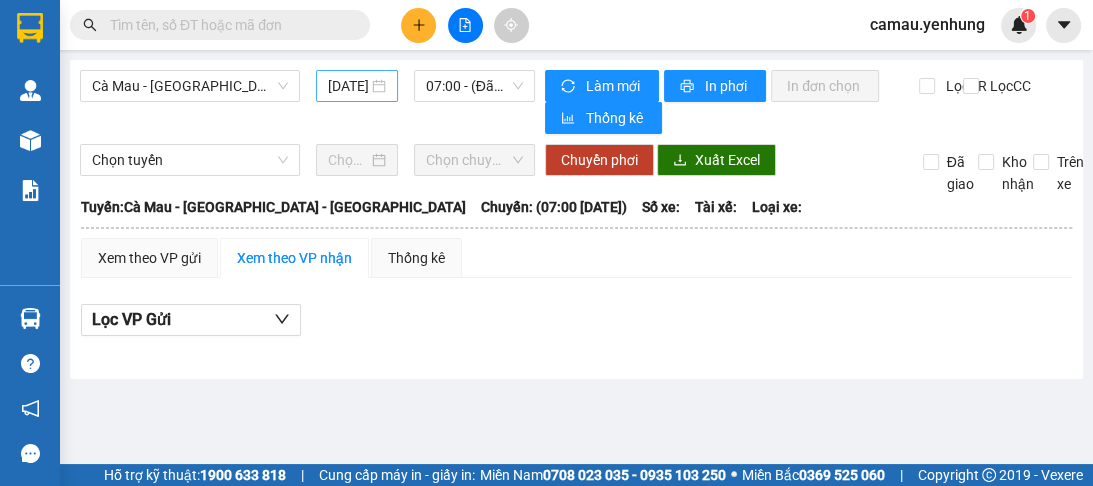 click on "[DATE]" at bounding box center [357, 86] 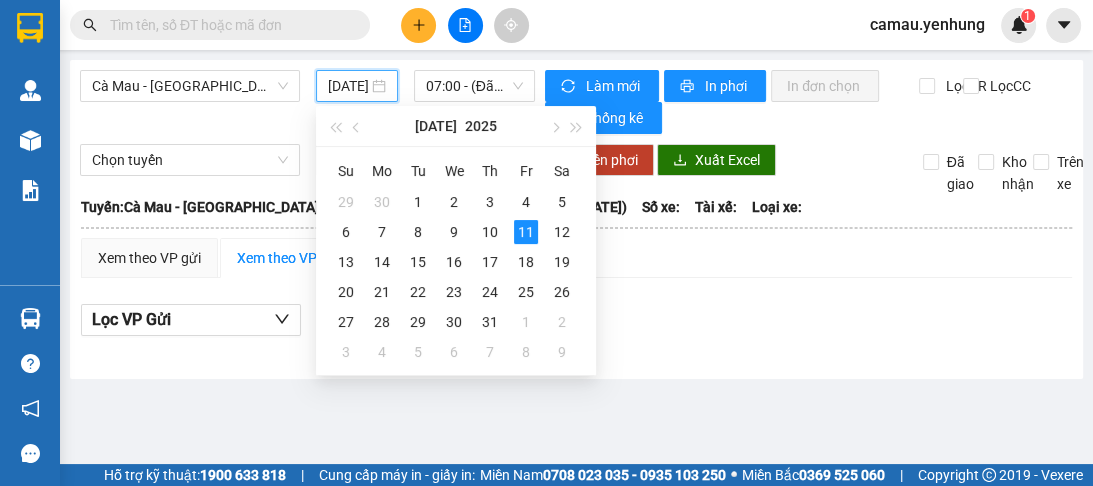 scroll, scrollTop: 0, scrollLeft: 30, axis: horizontal 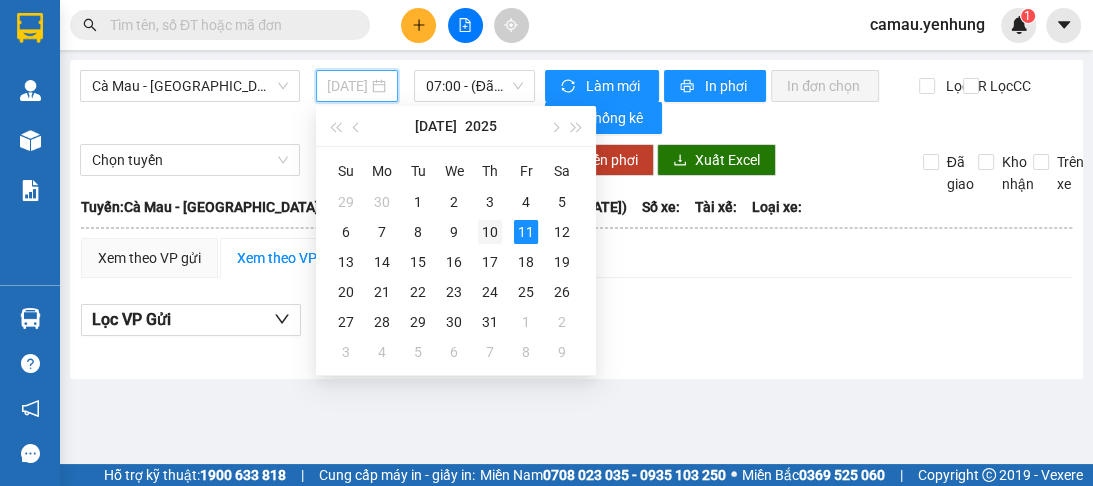 click on "10" at bounding box center (490, 232) 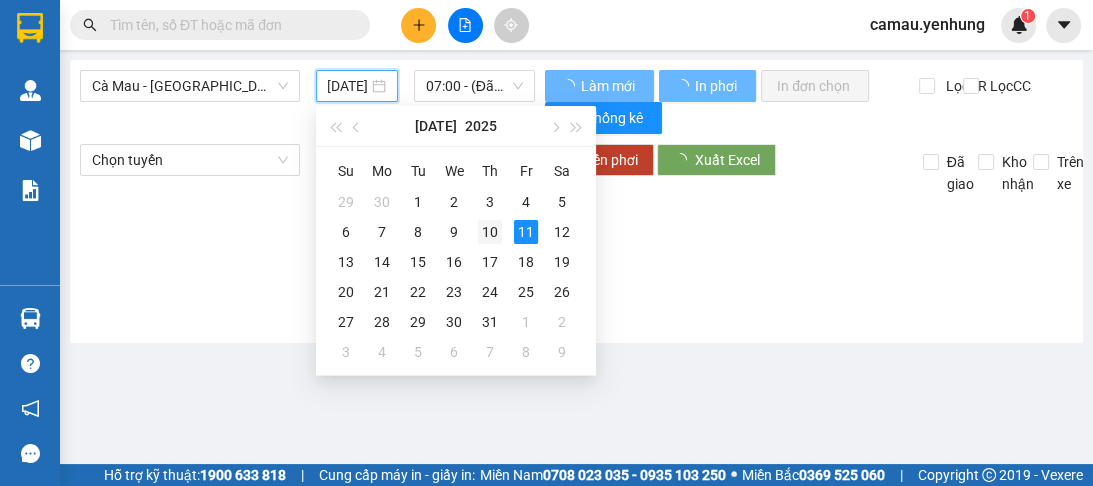 type on "[DATE]" 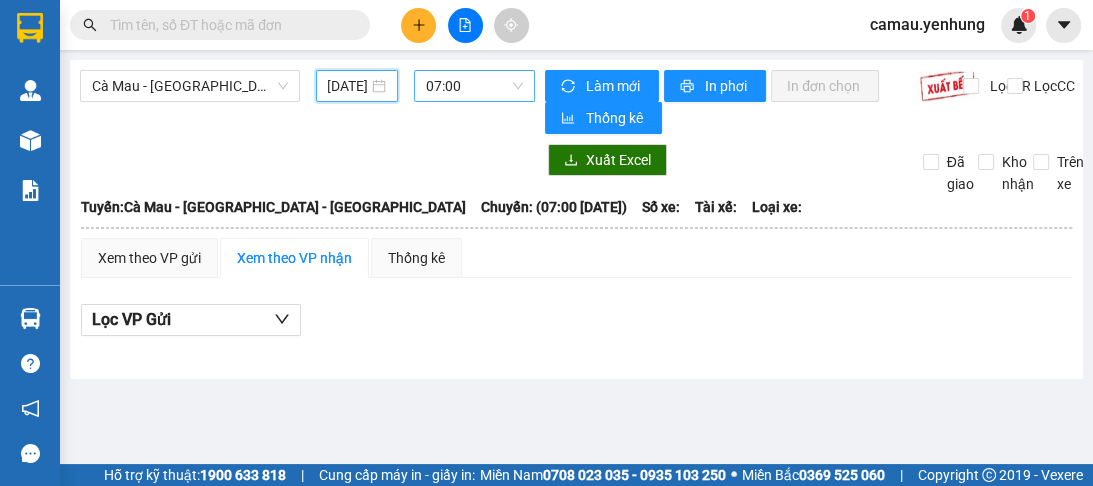 click on "07:00" at bounding box center (474, 86) 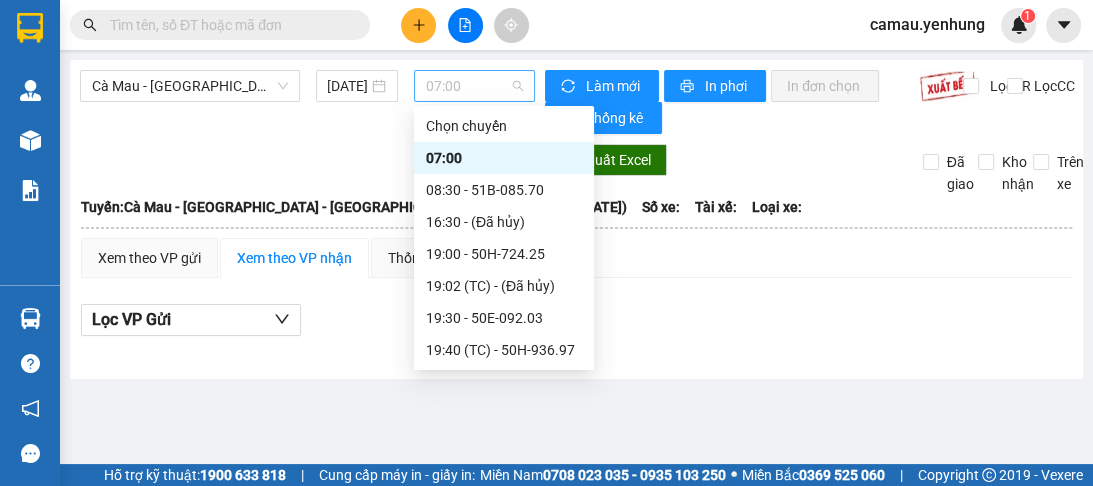 scroll, scrollTop: 0, scrollLeft: 0, axis: both 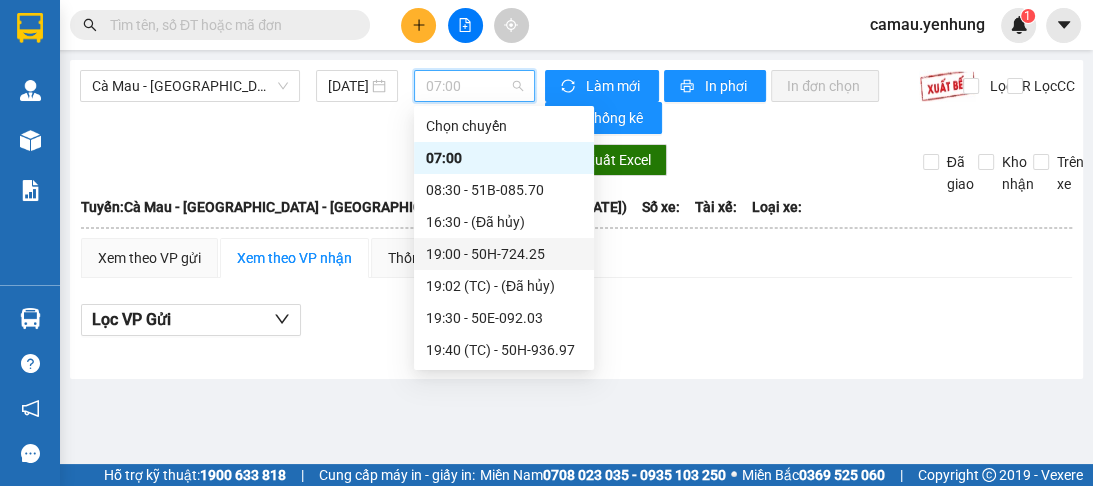 click on "19:00     - 50H-724.25" at bounding box center (504, 254) 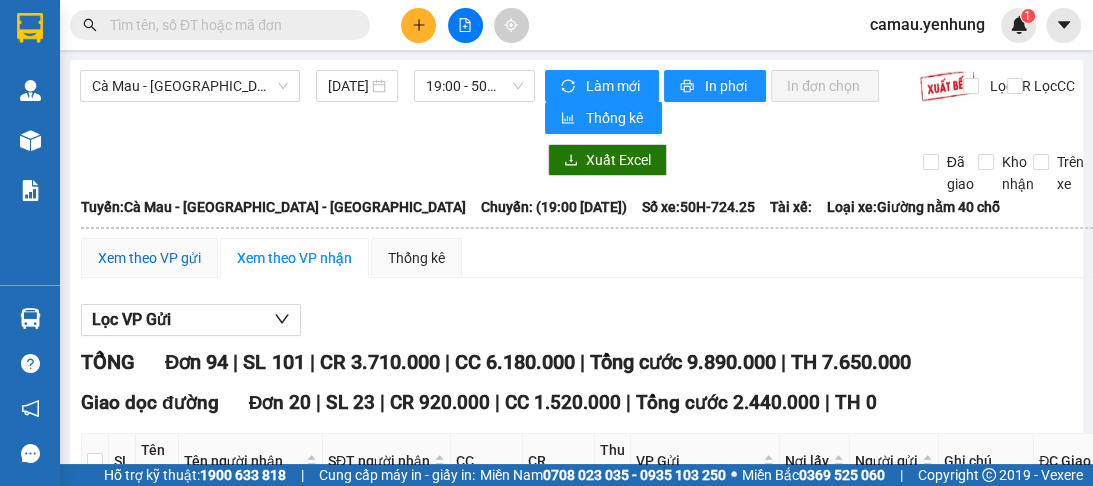 click on "Xem theo VP gửi" at bounding box center [149, 258] 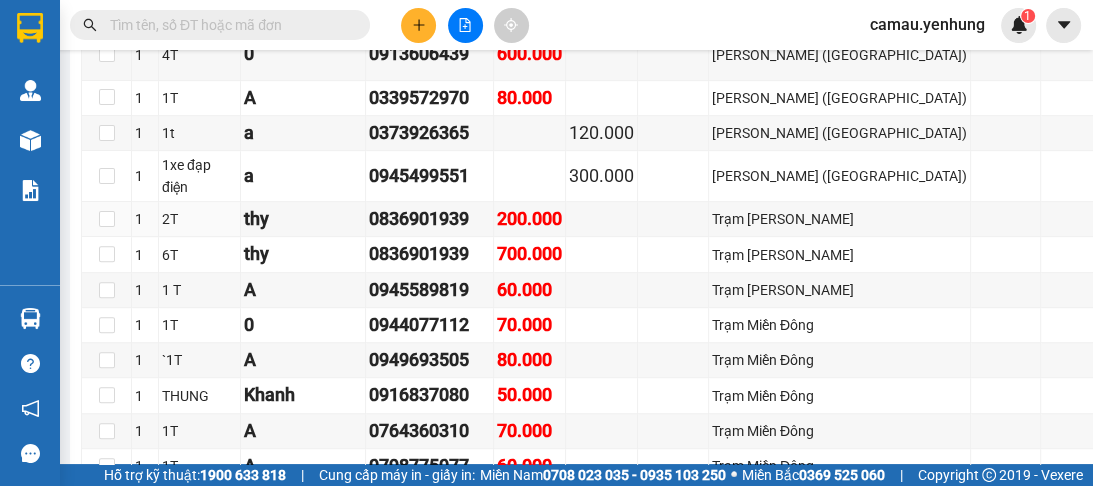 scroll, scrollTop: 560, scrollLeft: 0, axis: vertical 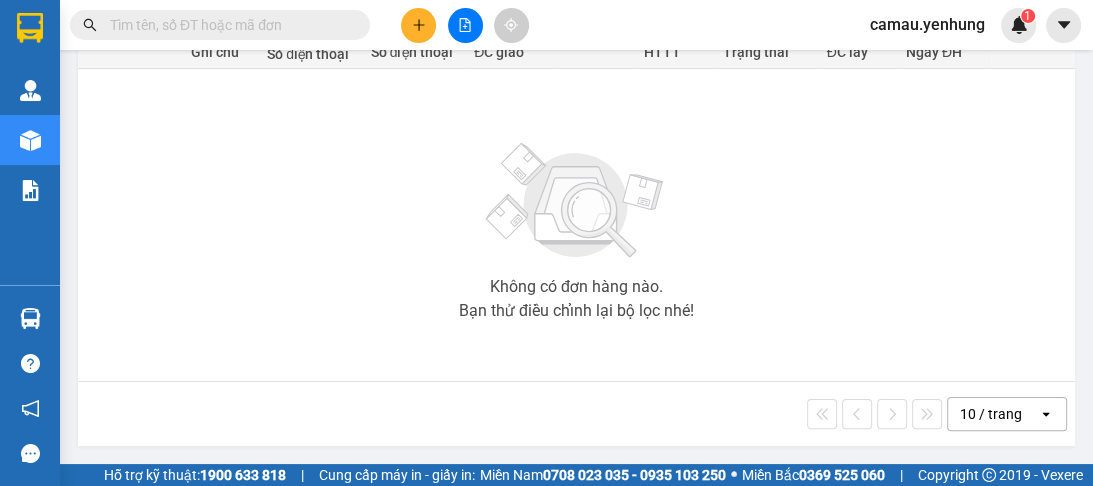 click on "10 / trang" at bounding box center (991, 414) 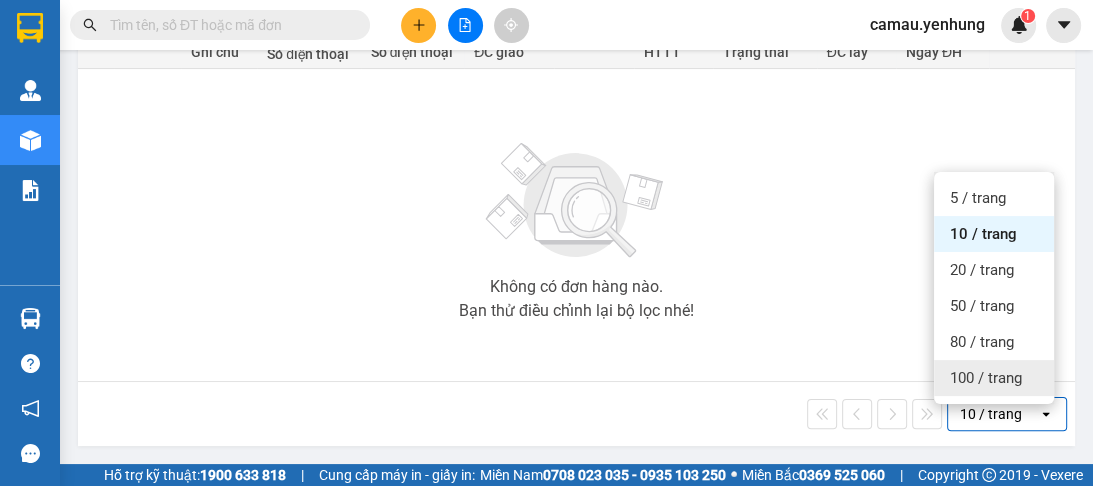 click on "100 / trang" at bounding box center (994, 378) 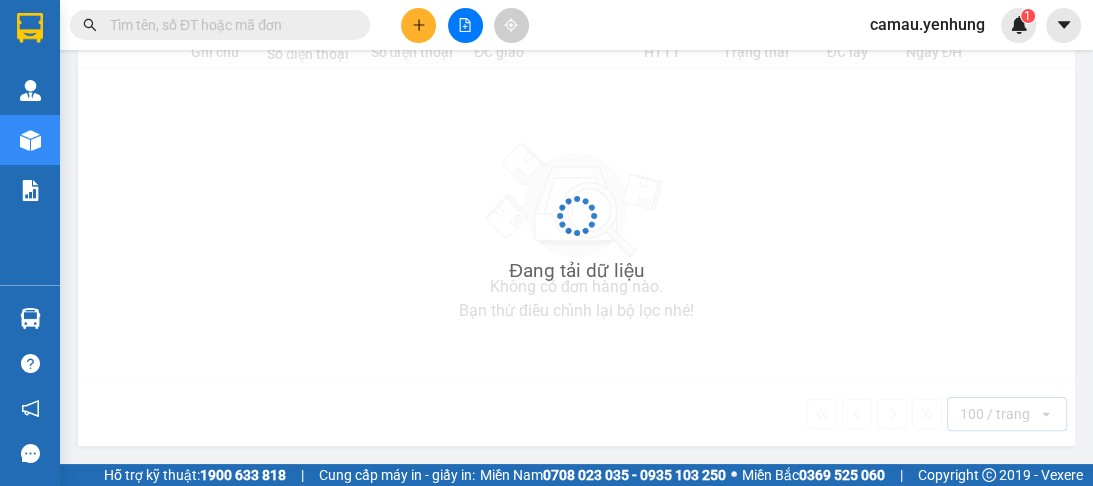 scroll, scrollTop: 272, scrollLeft: 0, axis: vertical 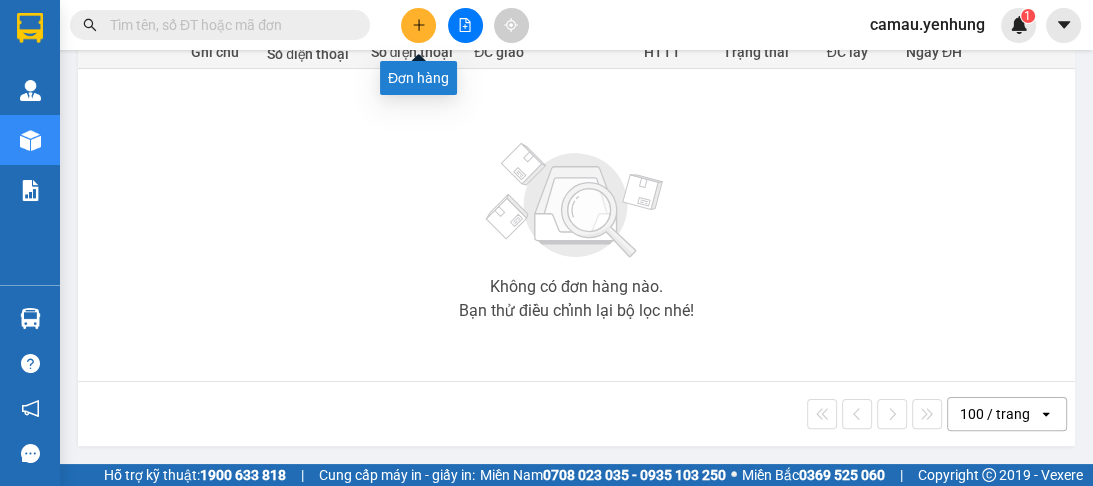 click at bounding box center (418, 25) 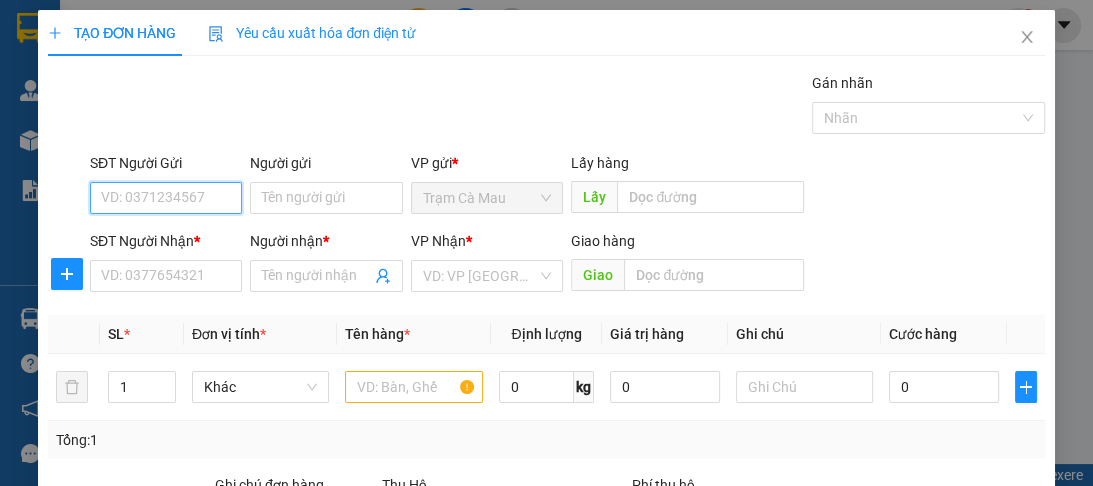 scroll, scrollTop: 240, scrollLeft: 0, axis: vertical 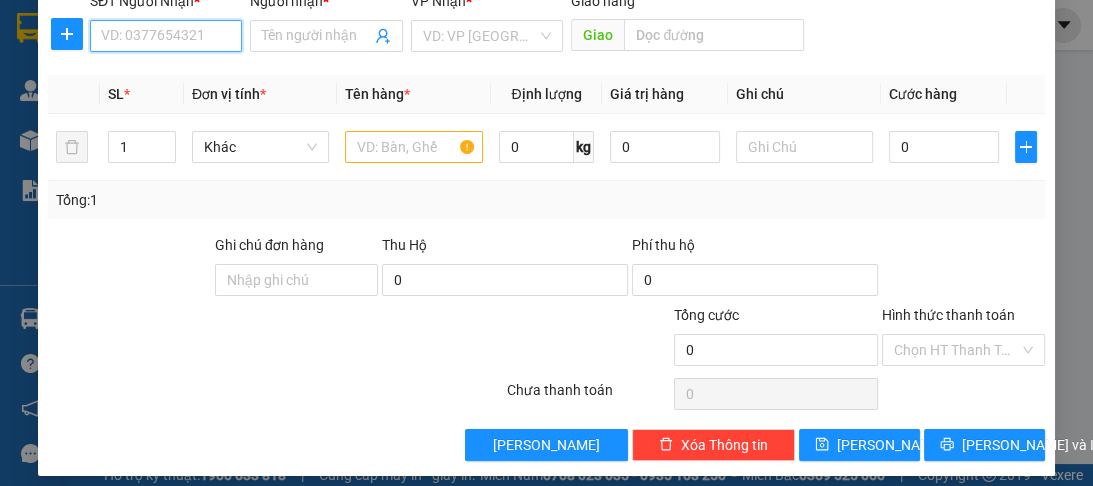 click on "SĐT Người Nhận  *" at bounding box center (166, 36) 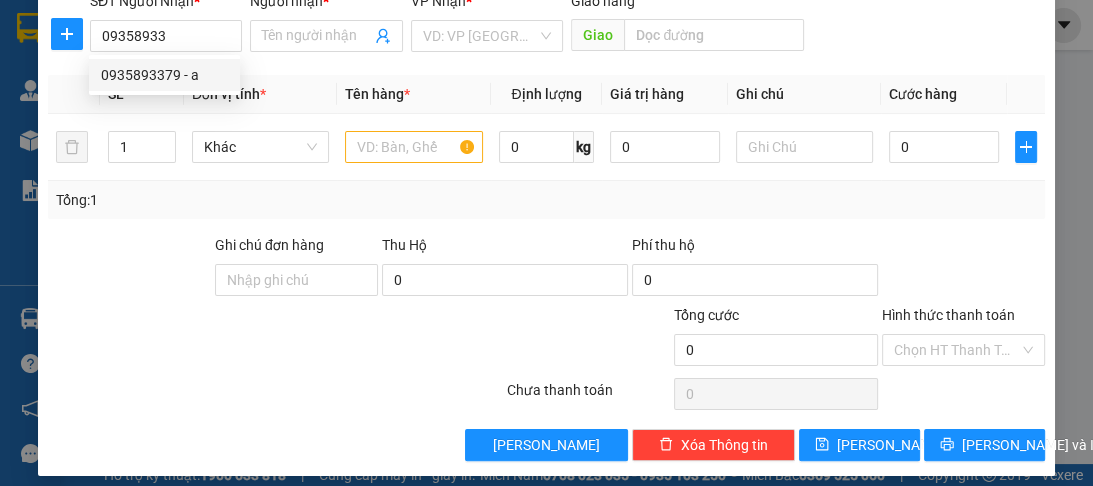 click on "0935893379 0935893379 - a" at bounding box center (164, 75) 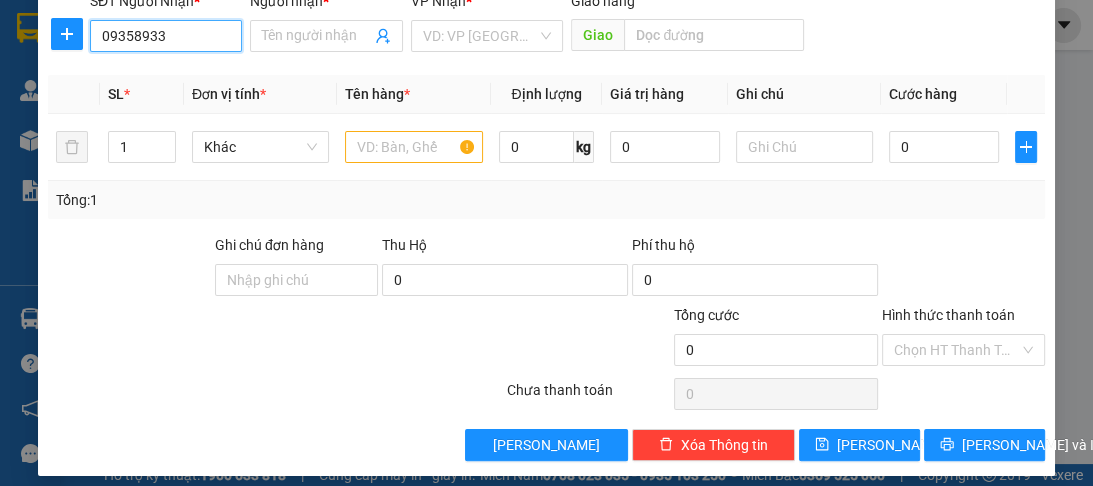 click on "09358933" at bounding box center (166, 36) 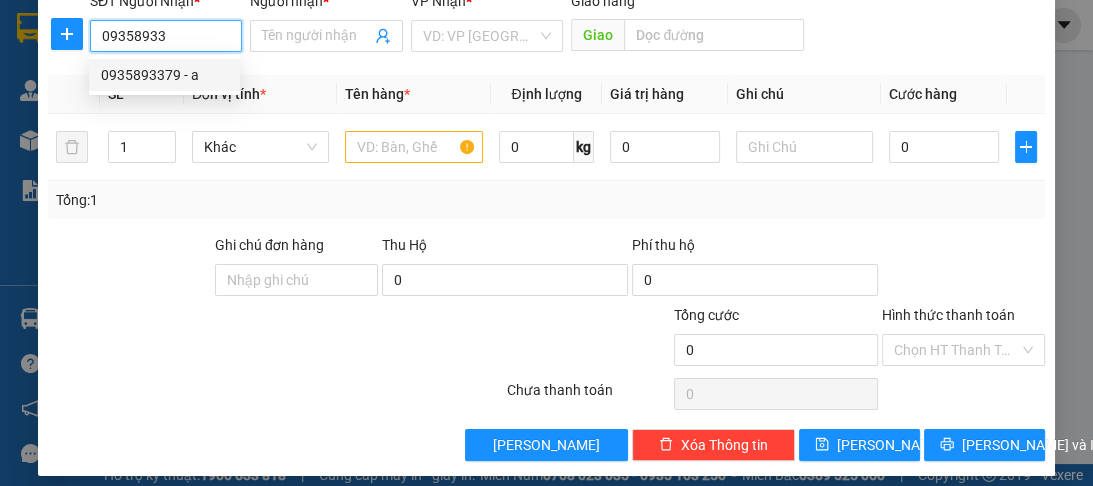 click on "0935893379 - a" at bounding box center (164, 75) 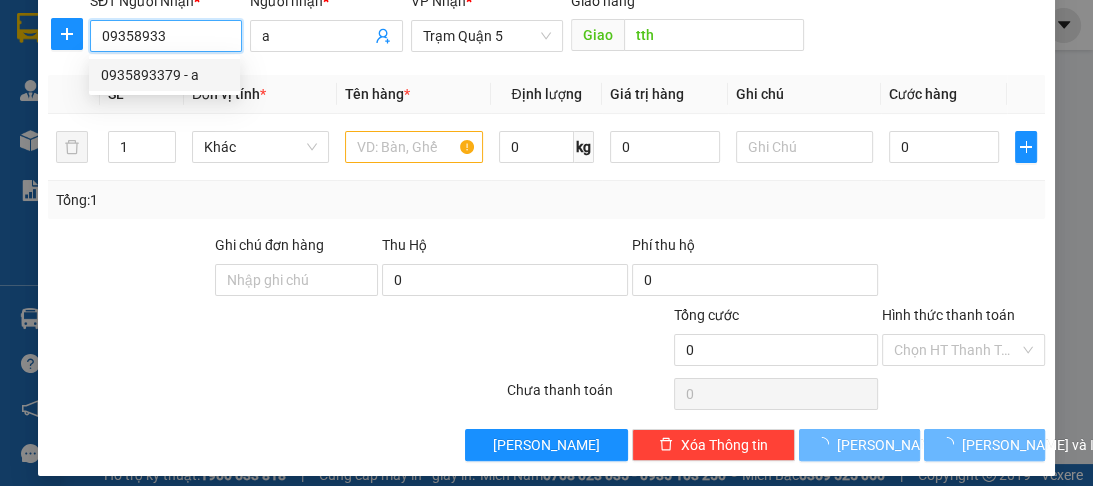 type on "0935893379" 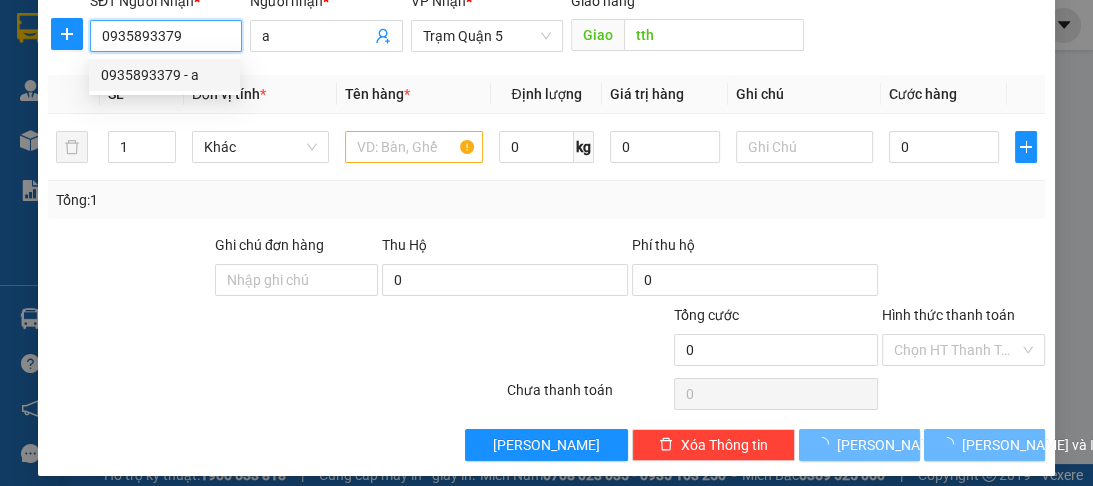 type on "50.000" 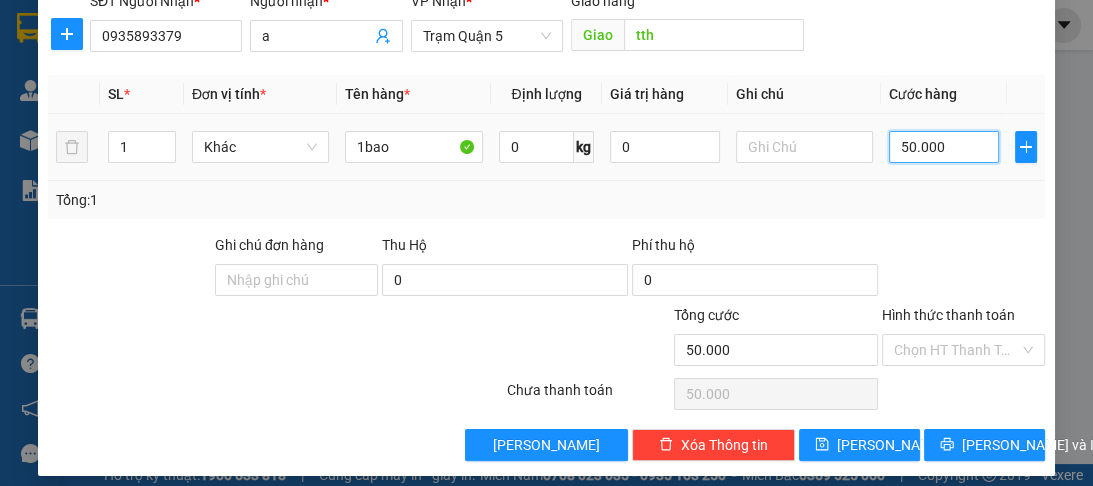 click on "50.000" at bounding box center (944, 147) 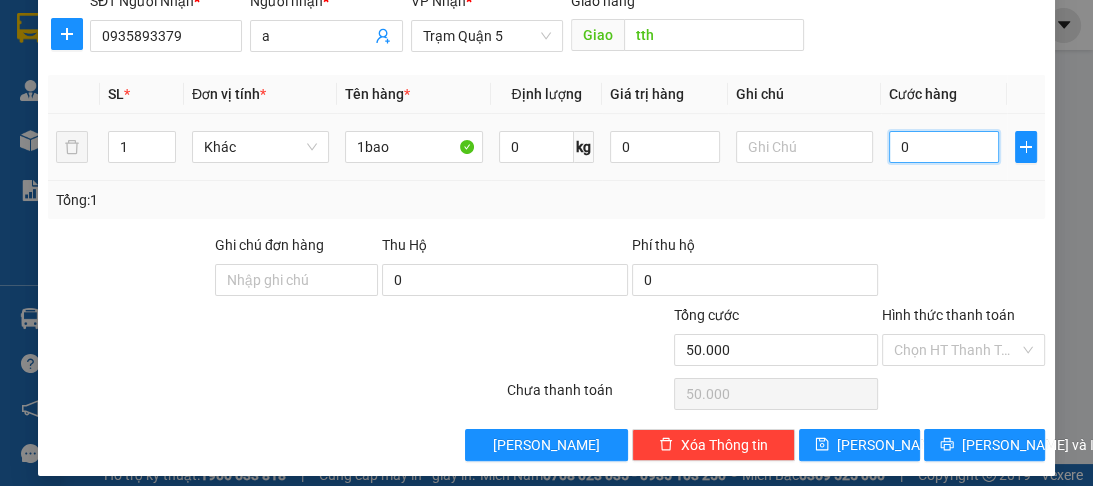 type on "0" 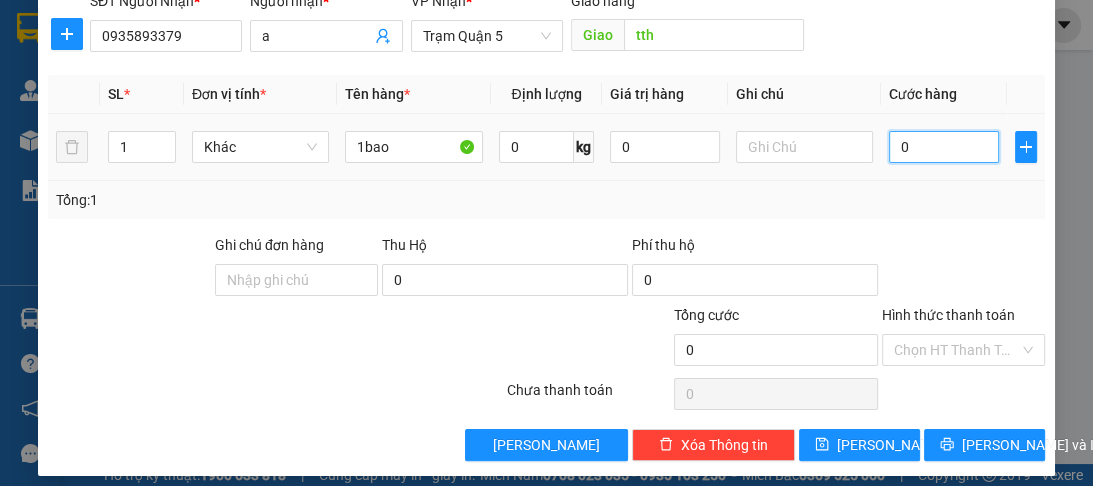 type on "0" 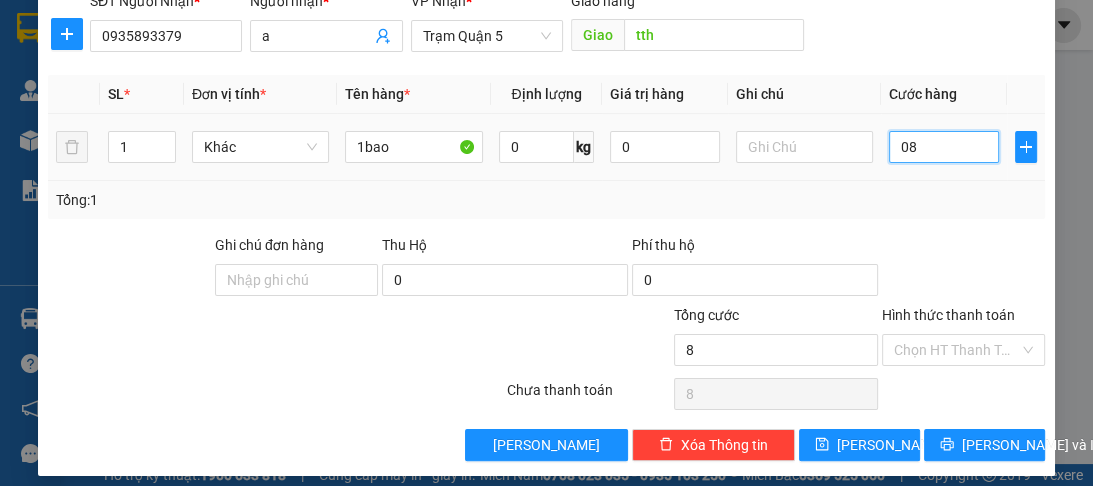 type on "80" 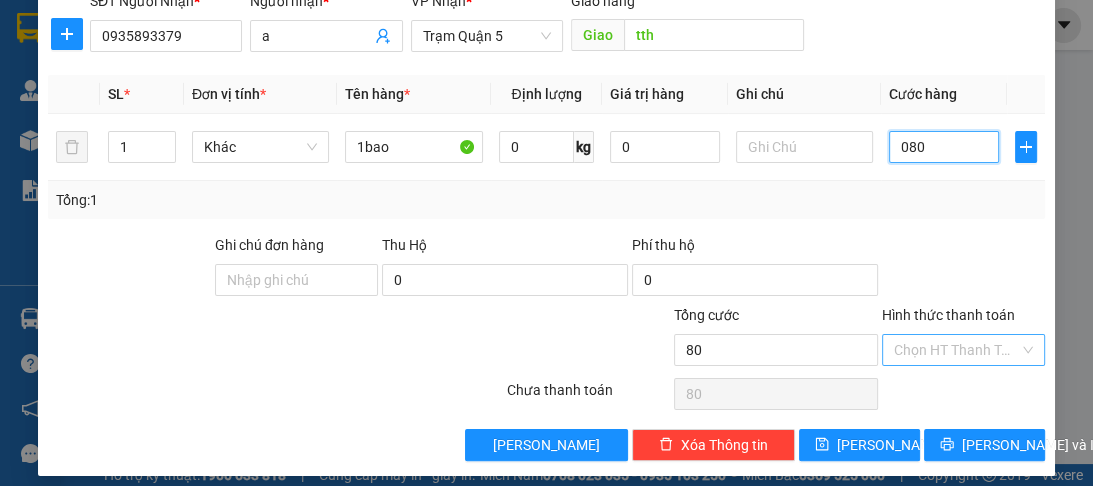 type on "080" 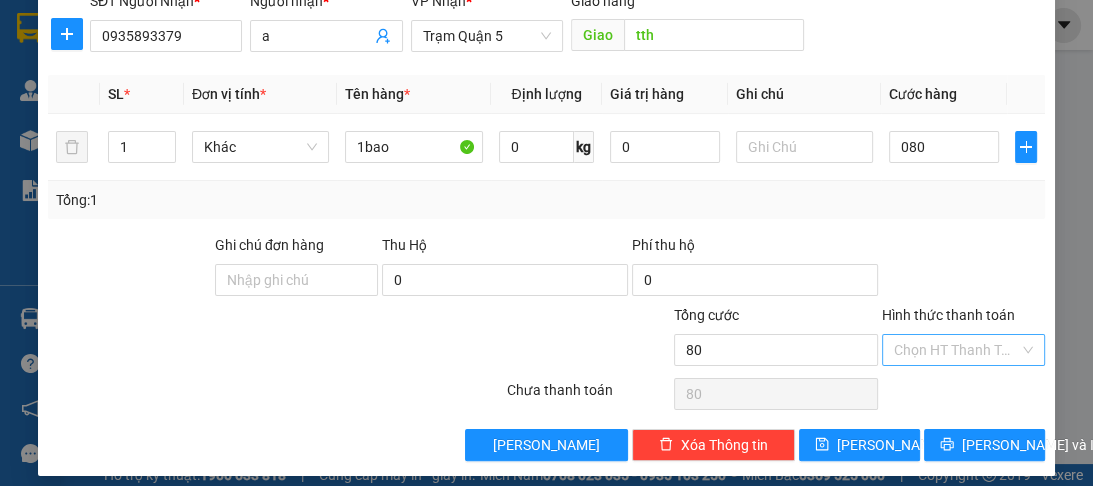 type on "80.000" 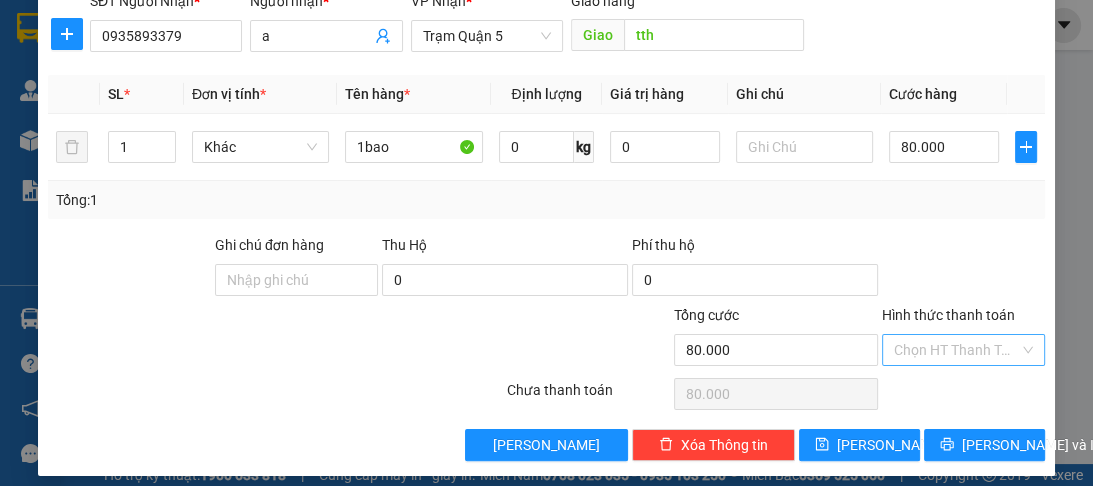 click on "Hình thức thanh toán" at bounding box center [956, 350] 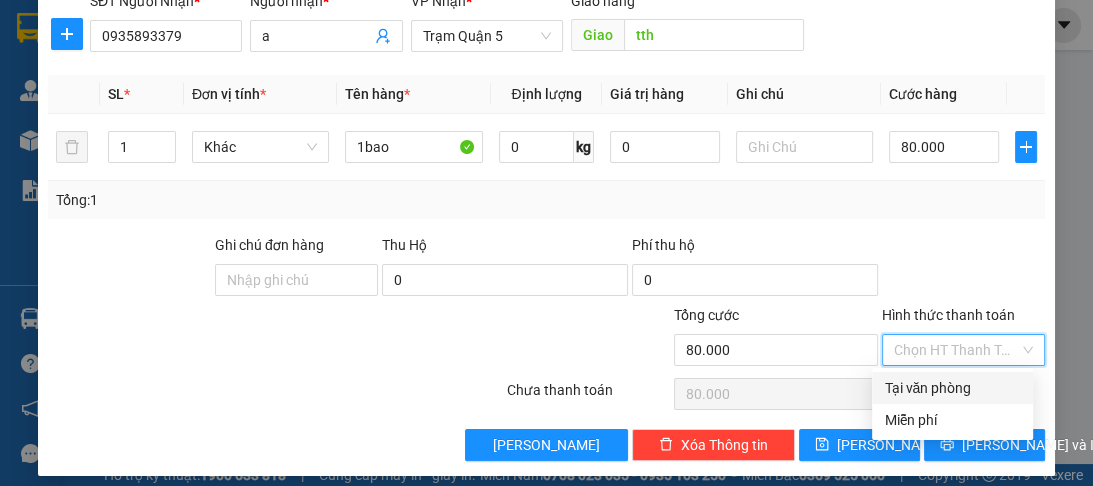 click on "Tại văn phòng" at bounding box center [952, 388] 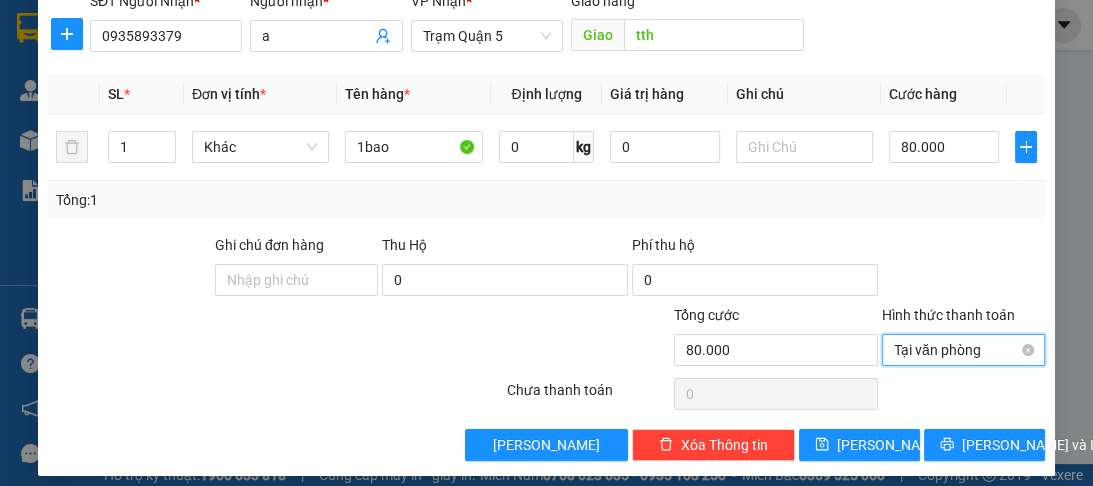 click on "Tại văn phòng" at bounding box center [963, 350] 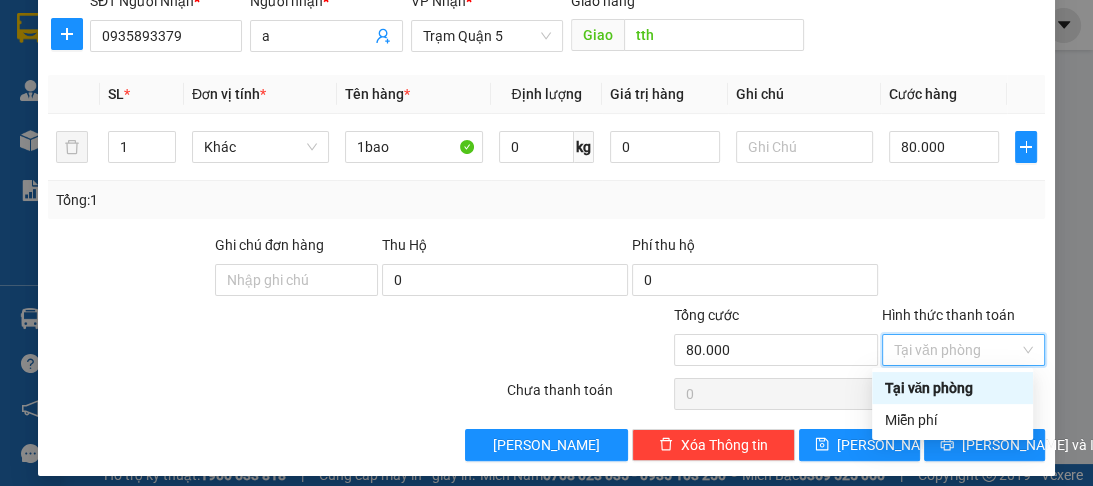 click on "Tại văn phòng" at bounding box center [952, 388] 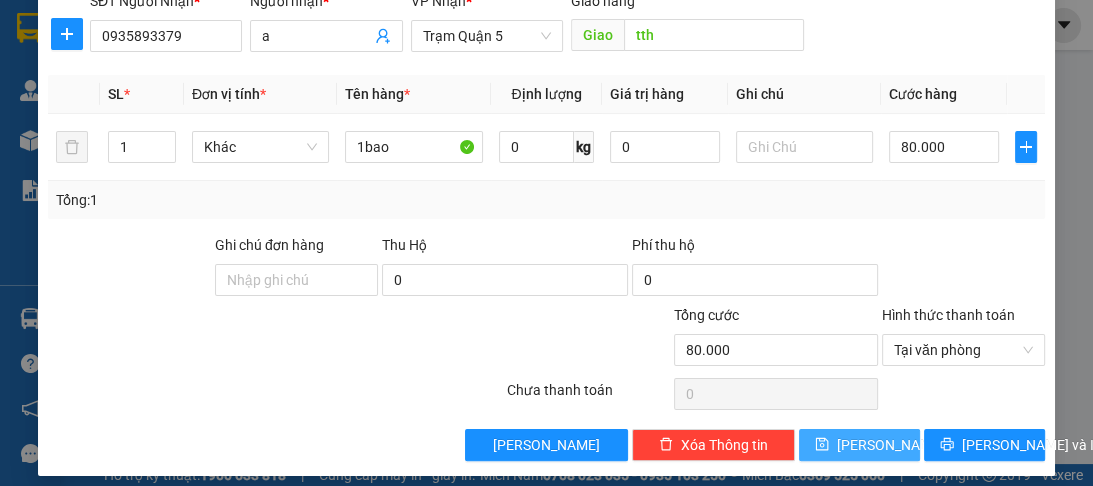 click on "Lưu" at bounding box center [859, 445] 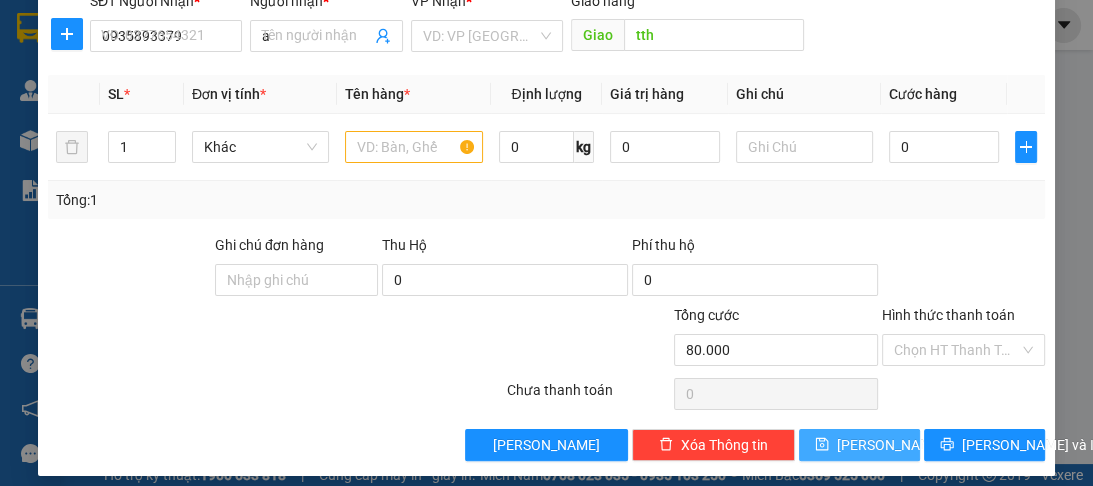 type 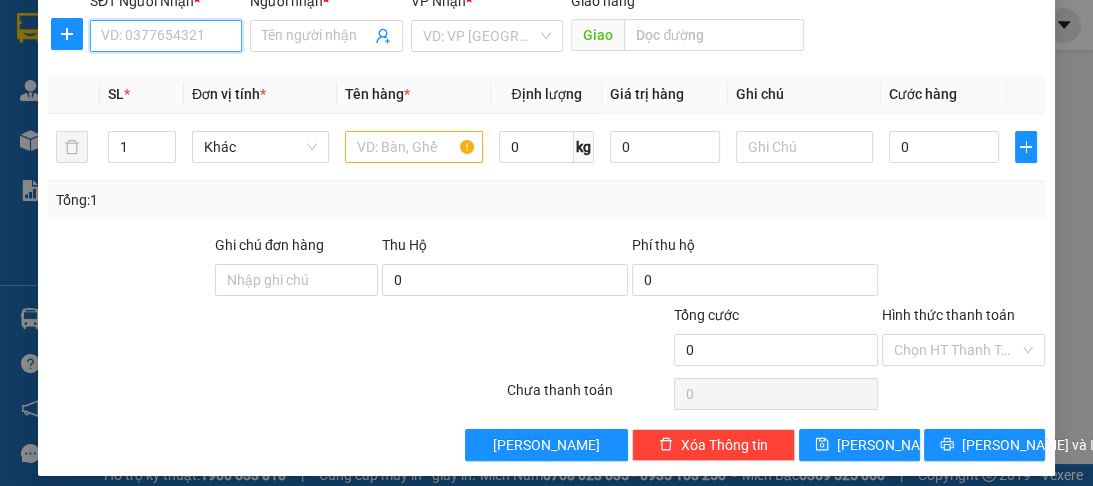 click on "SĐT Người Nhận  *" at bounding box center (166, 36) 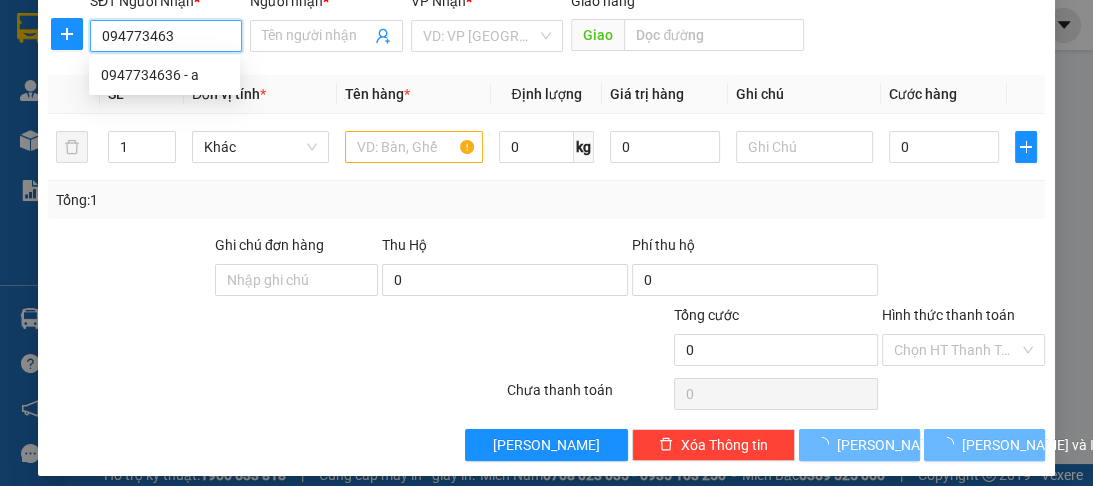 type on "0947734636" 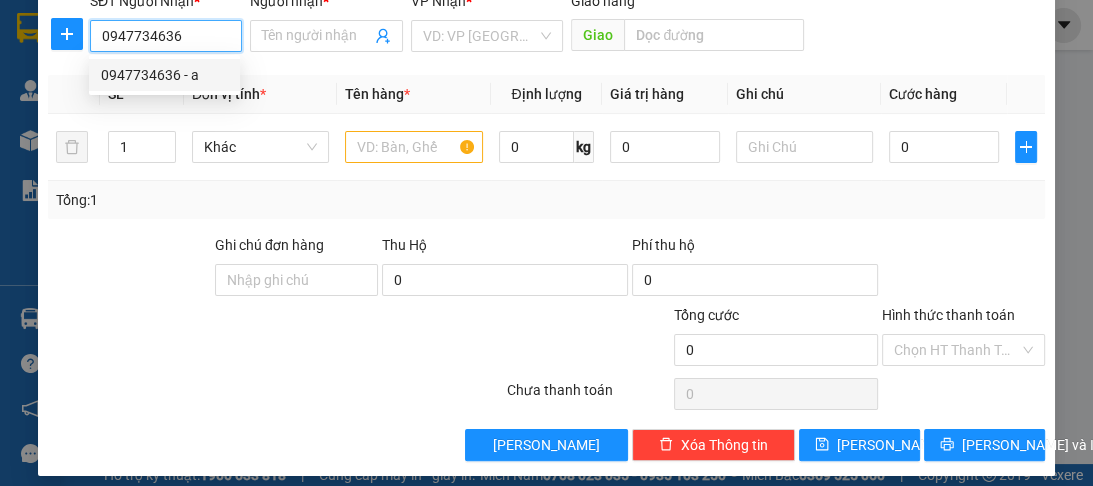 click on "0947734636 - a" at bounding box center (164, 75) 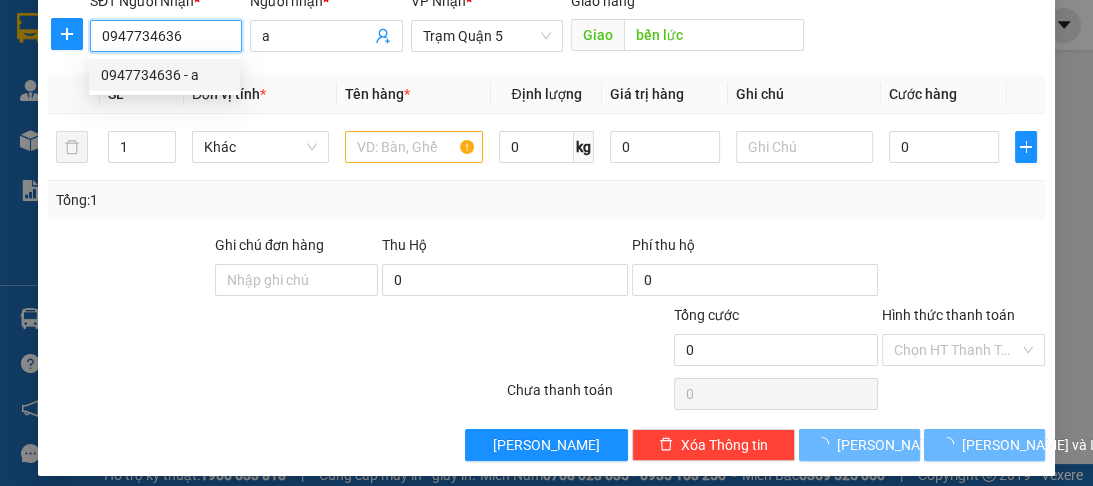 type on "80.000" 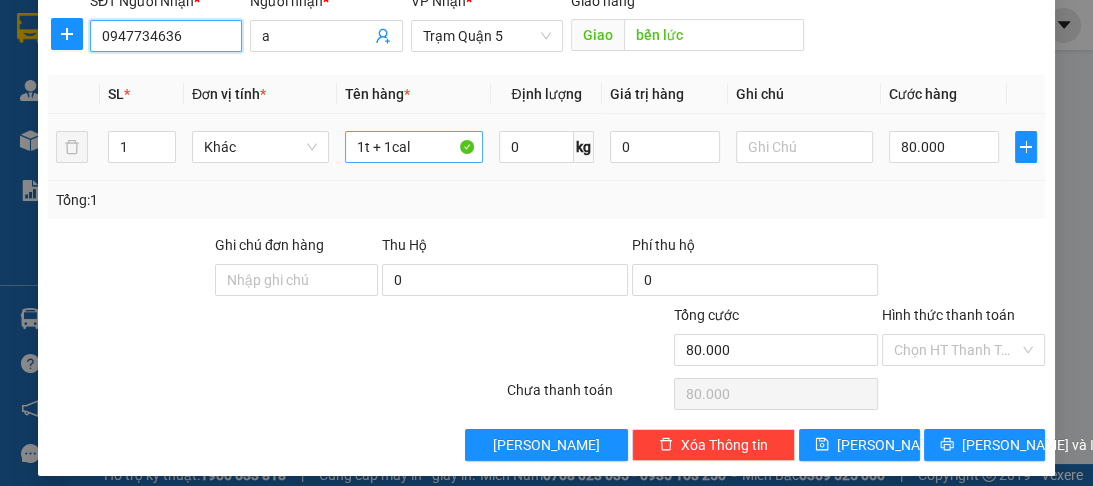 type on "0947734636" 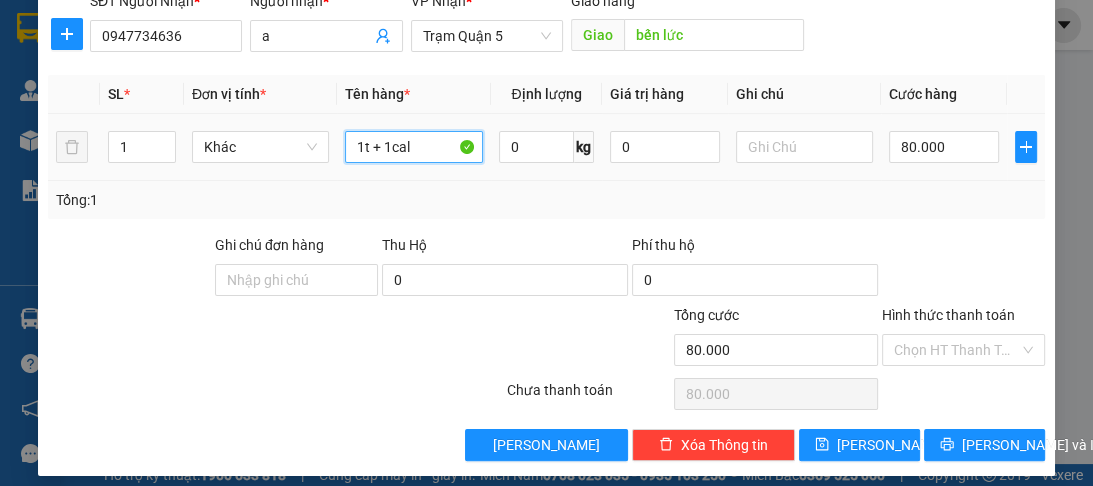 click on "1t + 1cal" at bounding box center [413, 147] 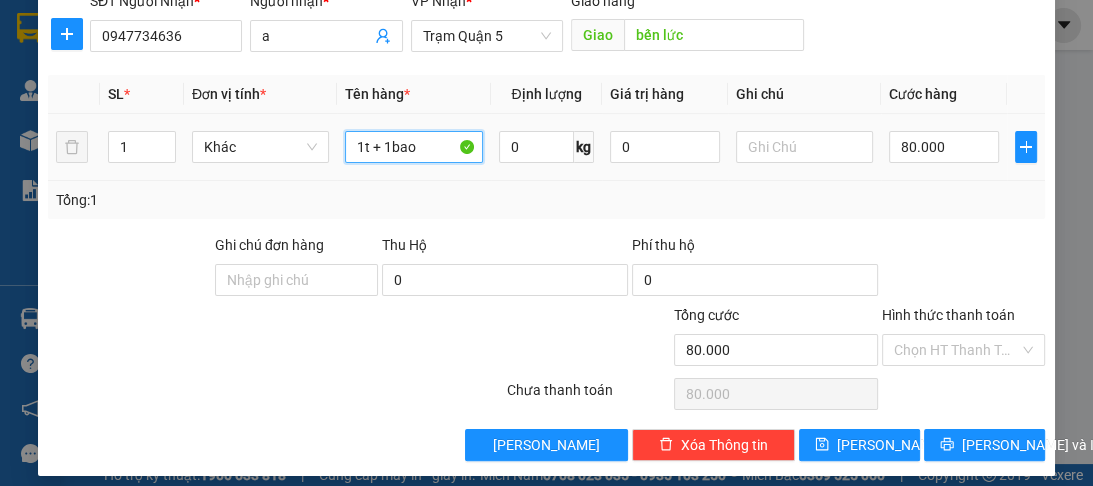 type on "1t + 1bao" 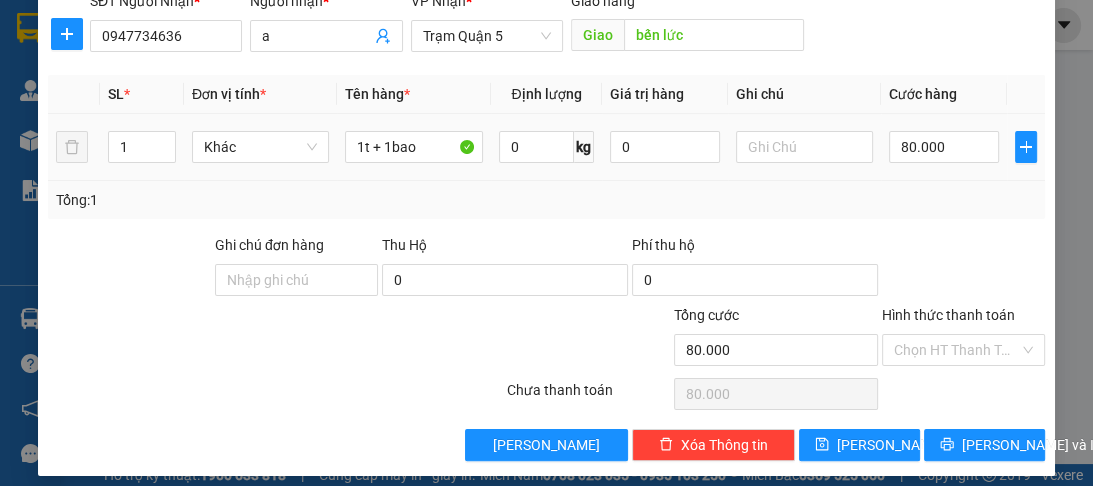 click on "80.000" at bounding box center (944, 147) 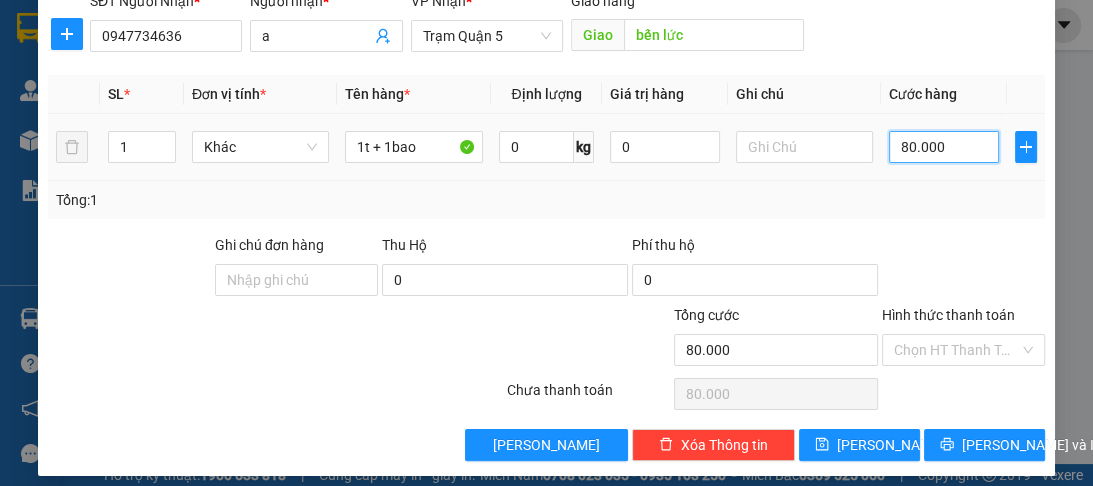 click on "80.000" at bounding box center [944, 147] 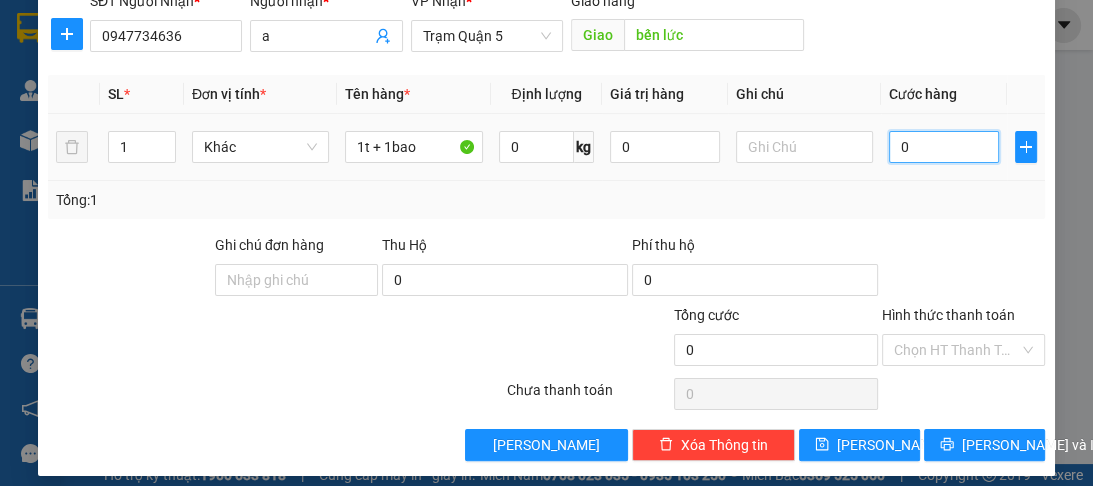 type on "0" 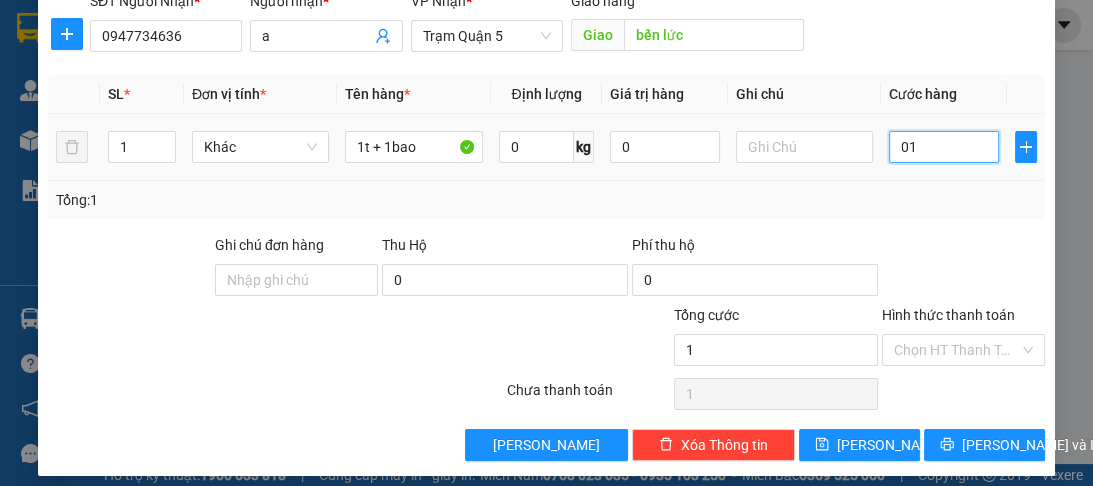 type on "12" 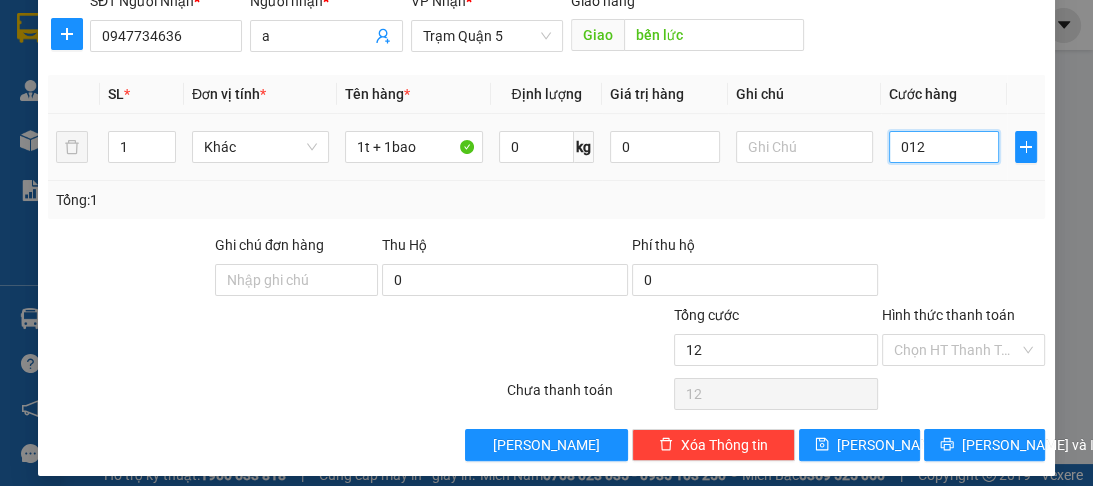 type on "120" 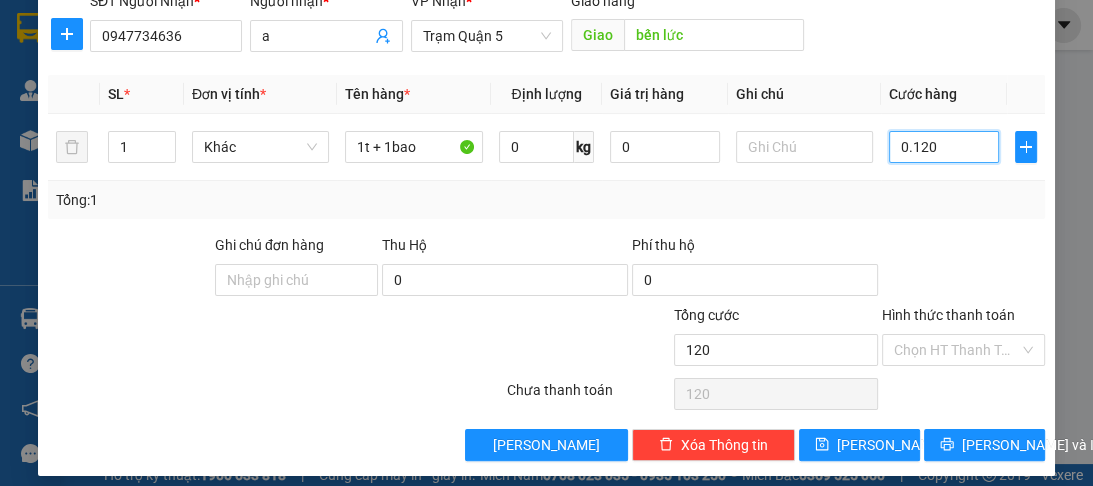 scroll, scrollTop: 252, scrollLeft: 0, axis: vertical 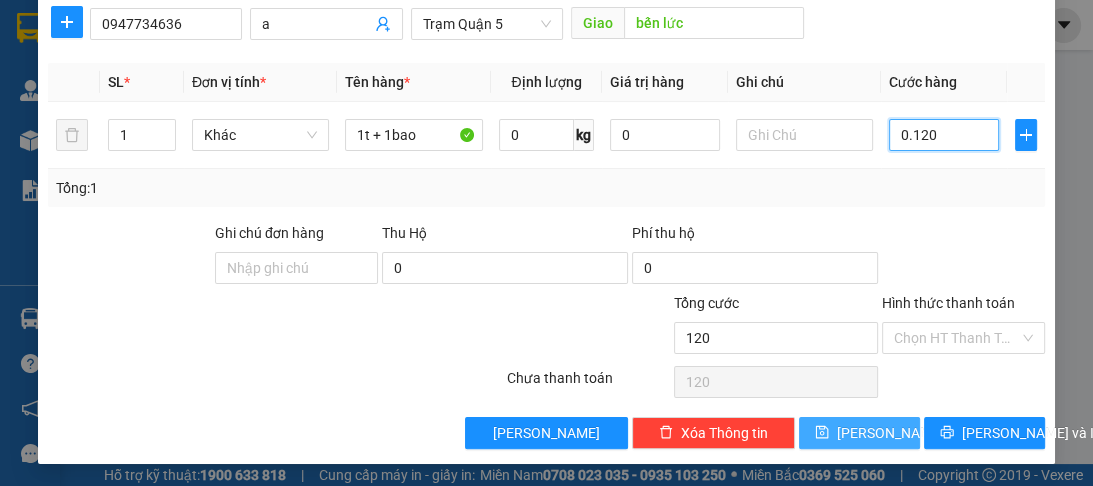 type on "0.120" 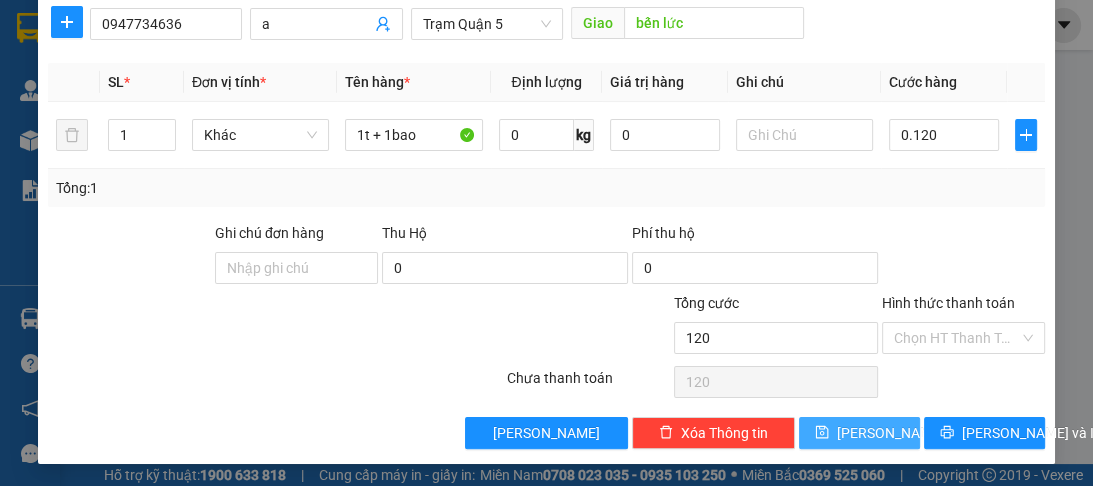 type on "120.000" 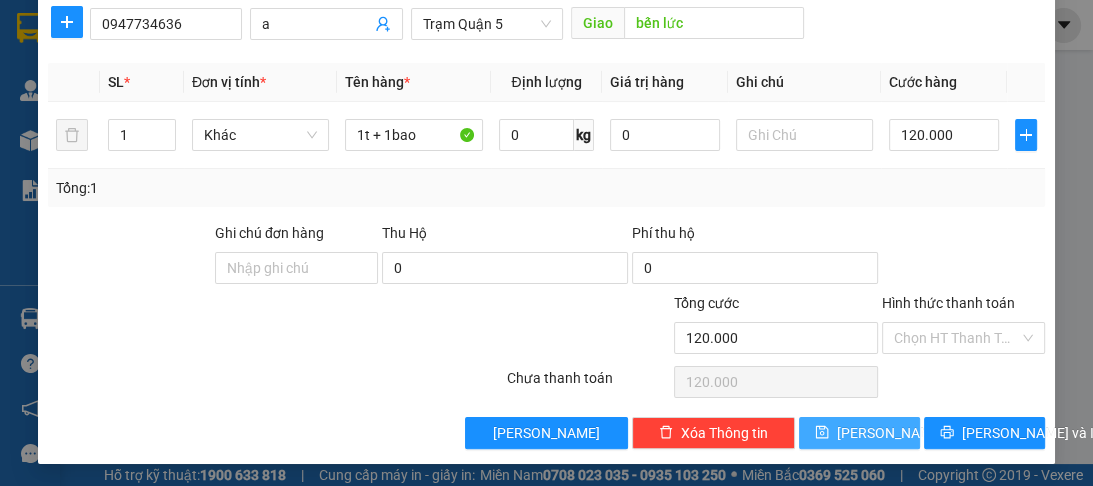 click on "Lưu" at bounding box center [890, 433] 